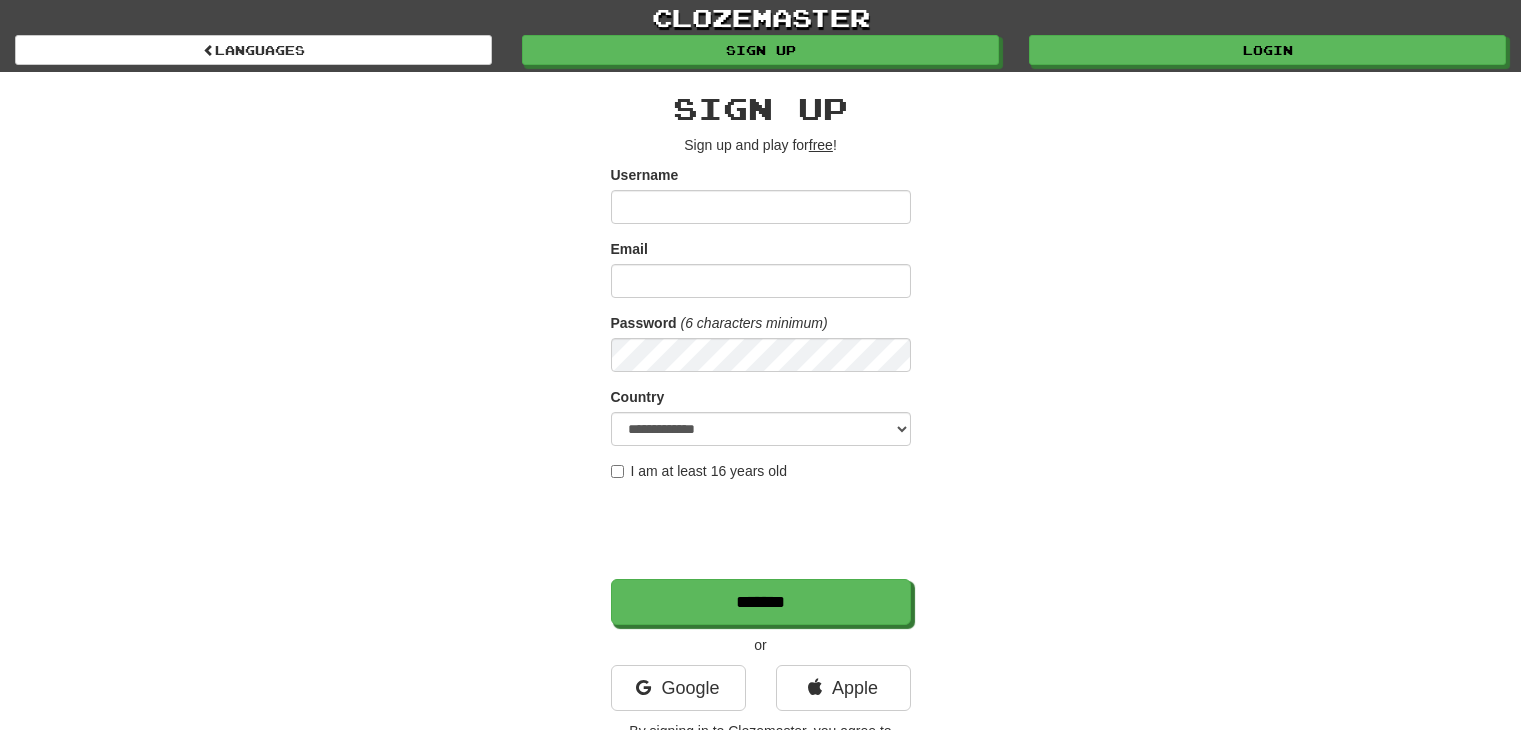 scroll, scrollTop: 0, scrollLeft: 0, axis: both 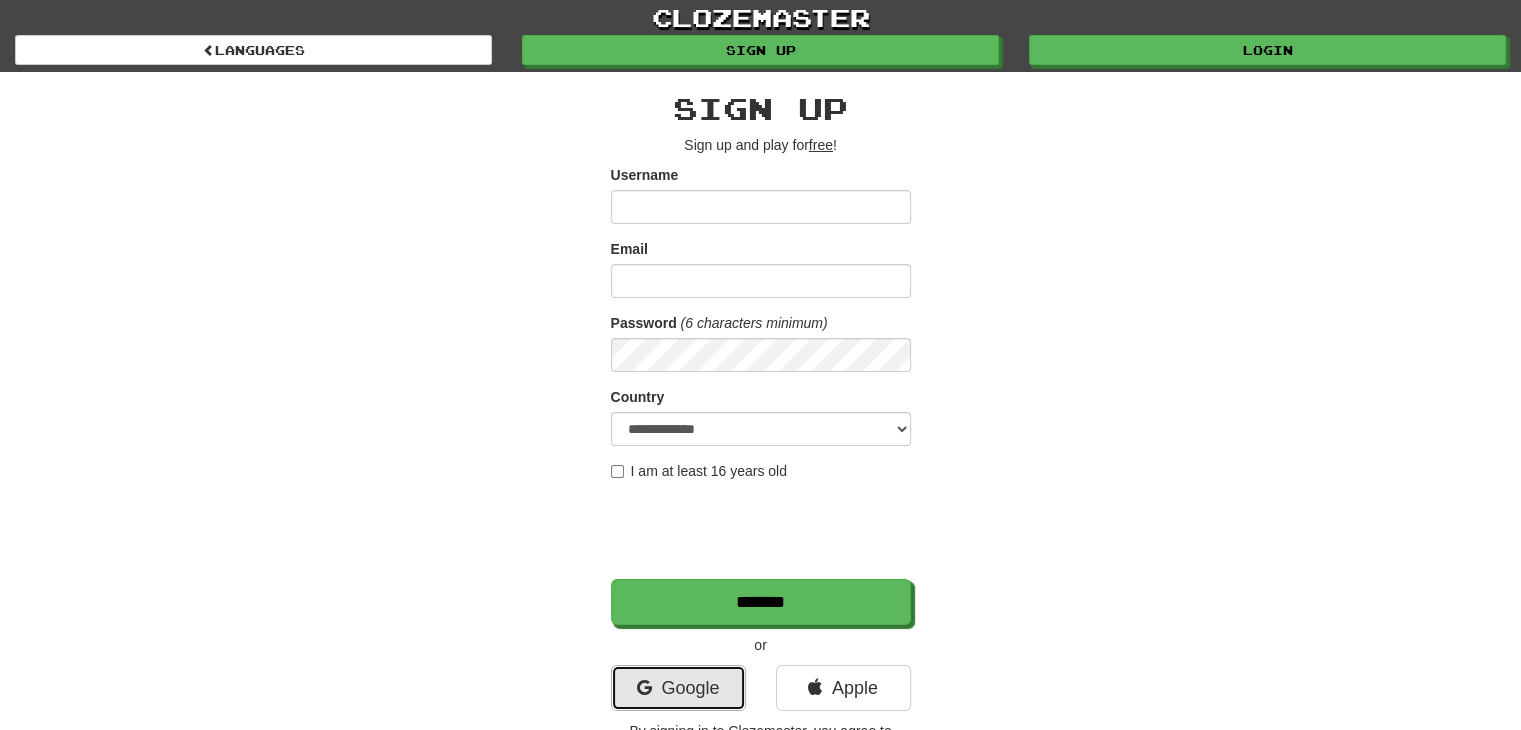 click on "Google" at bounding box center (678, 688) 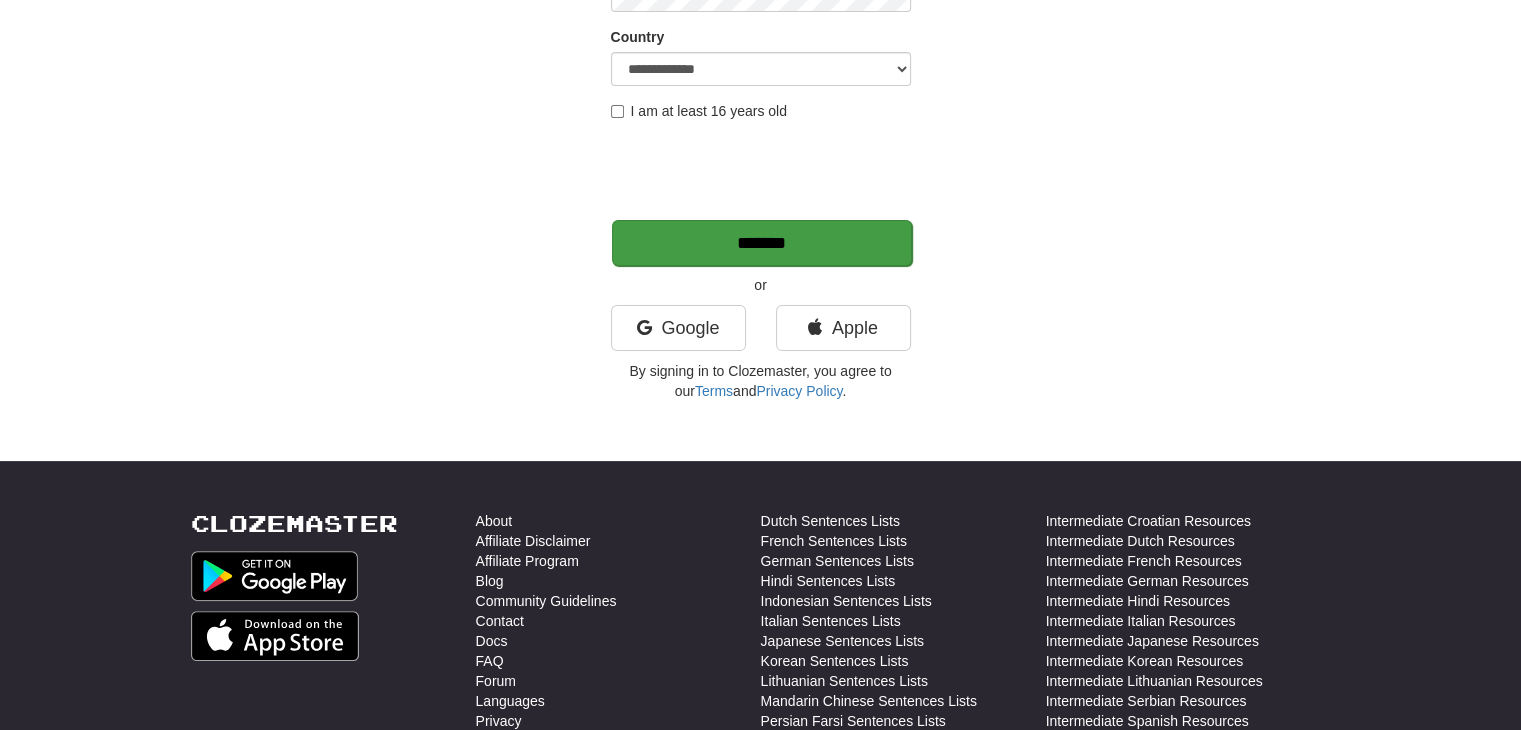 scroll, scrollTop: 0, scrollLeft: 0, axis: both 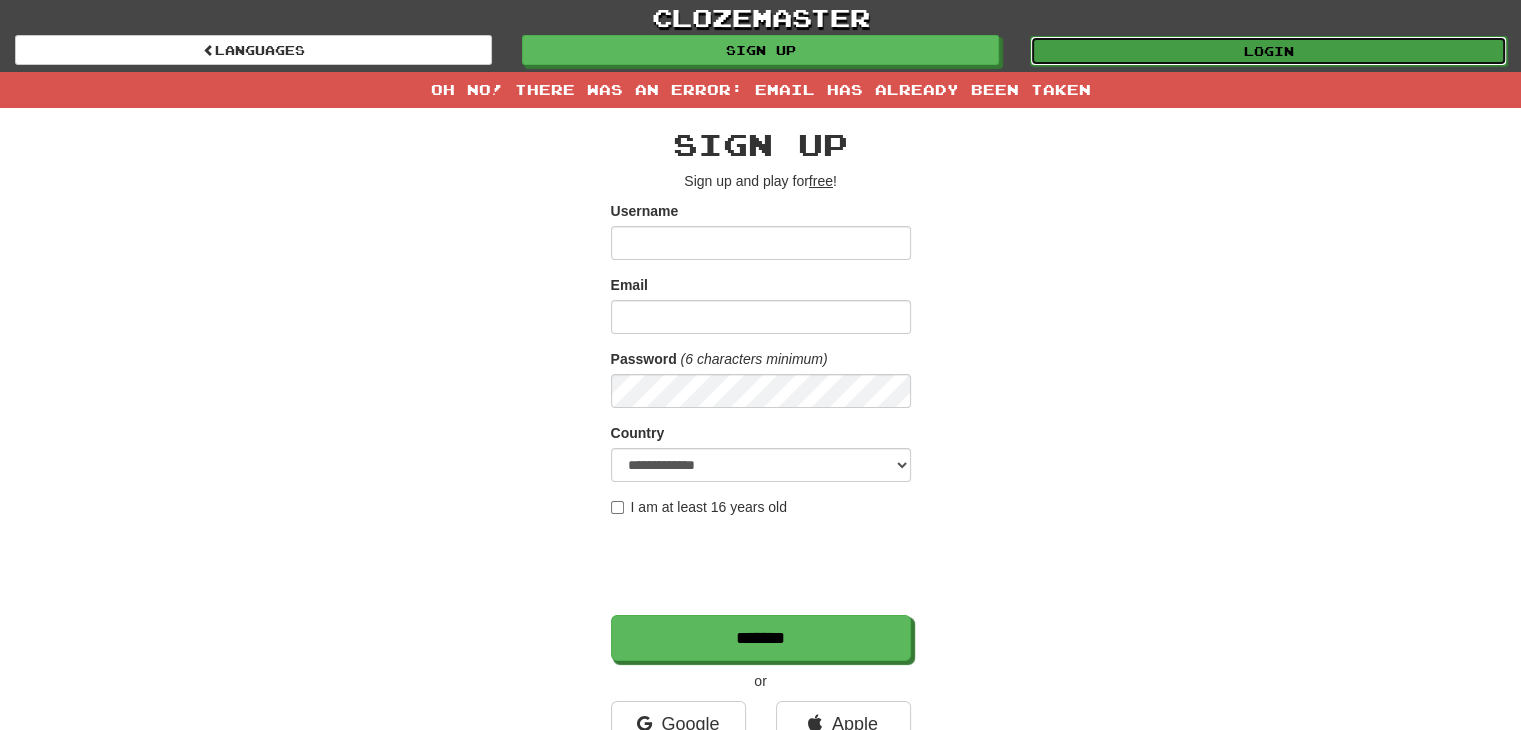 click on "Login" at bounding box center (1268, 51) 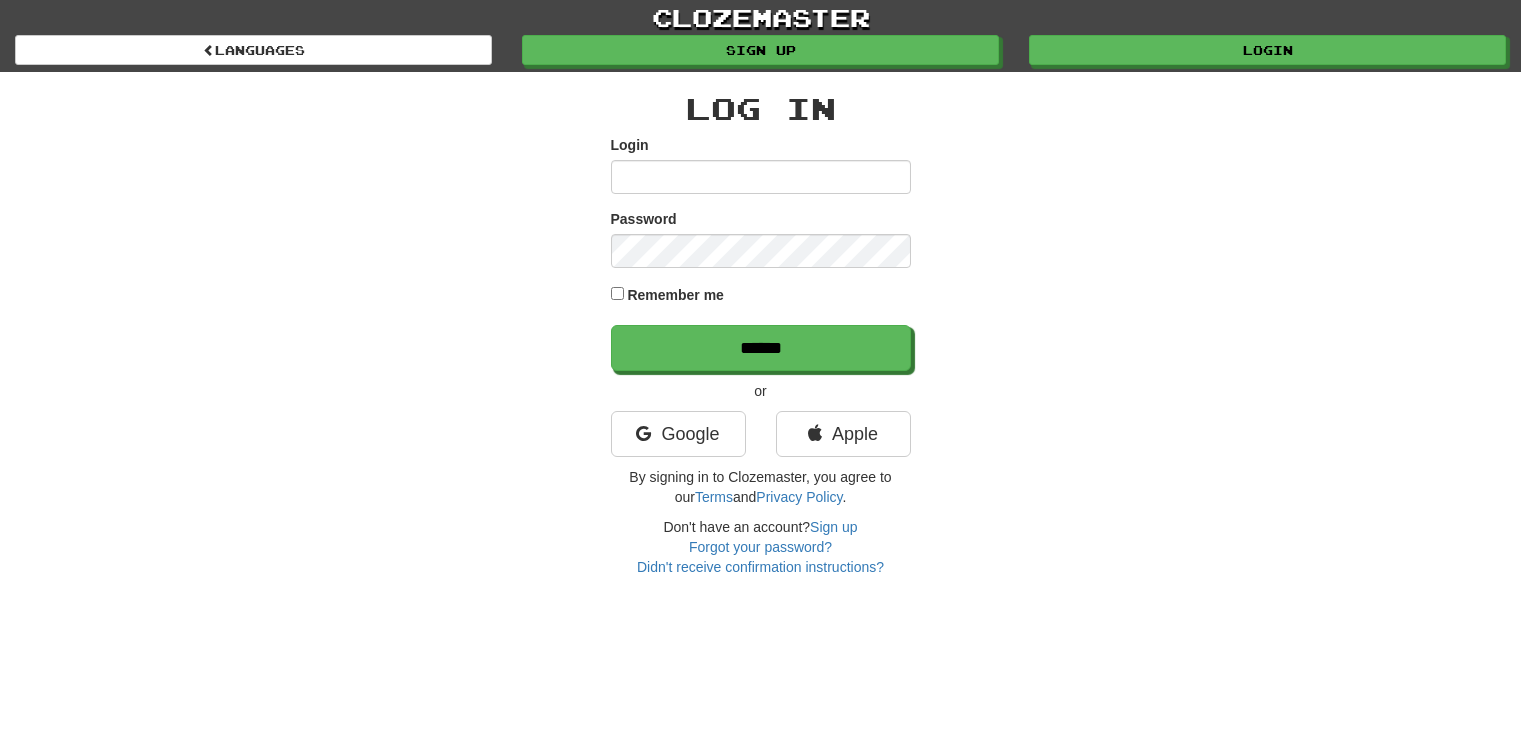scroll, scrollTop: 0, scrollLeft: 0, axis: both 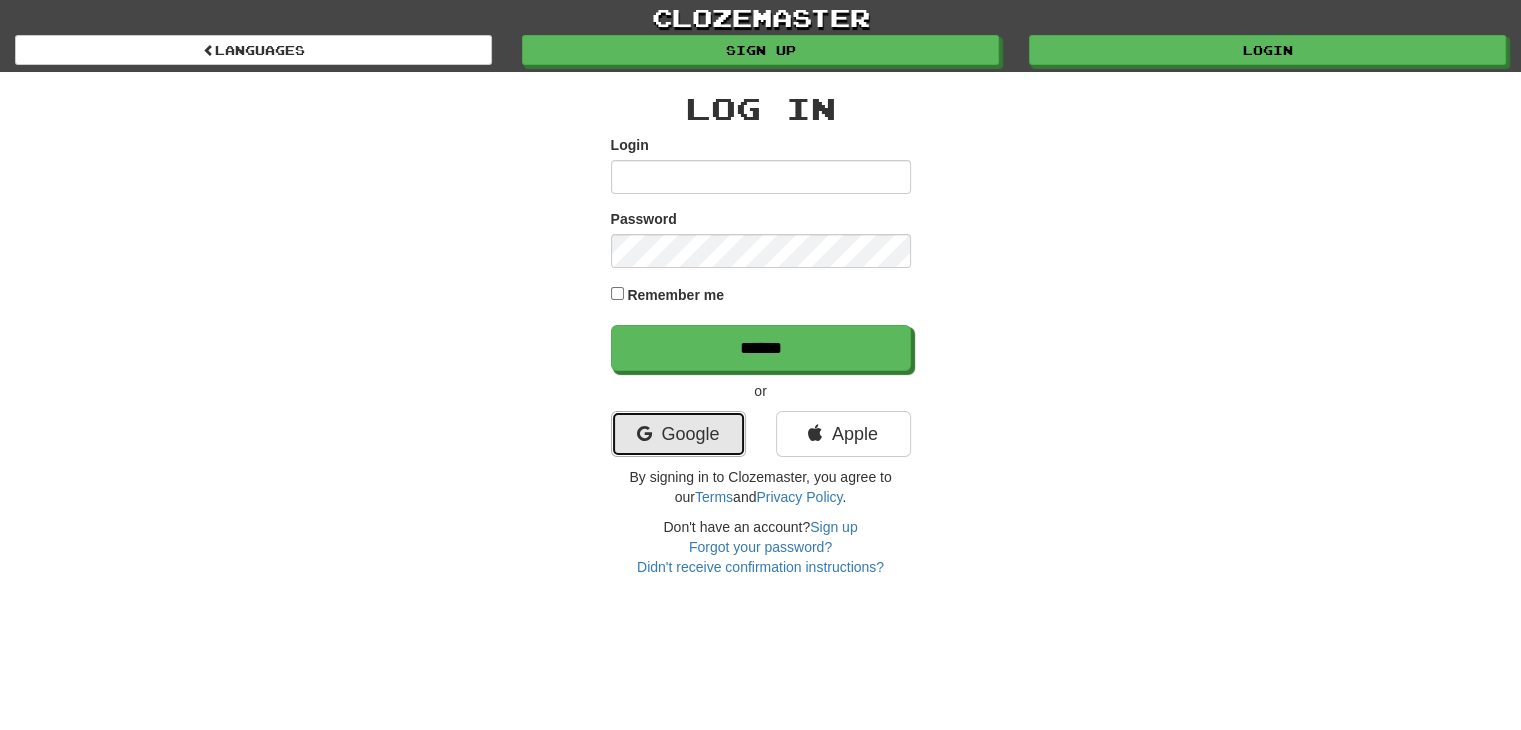 click on "Google" at bounding box center (678, 434) 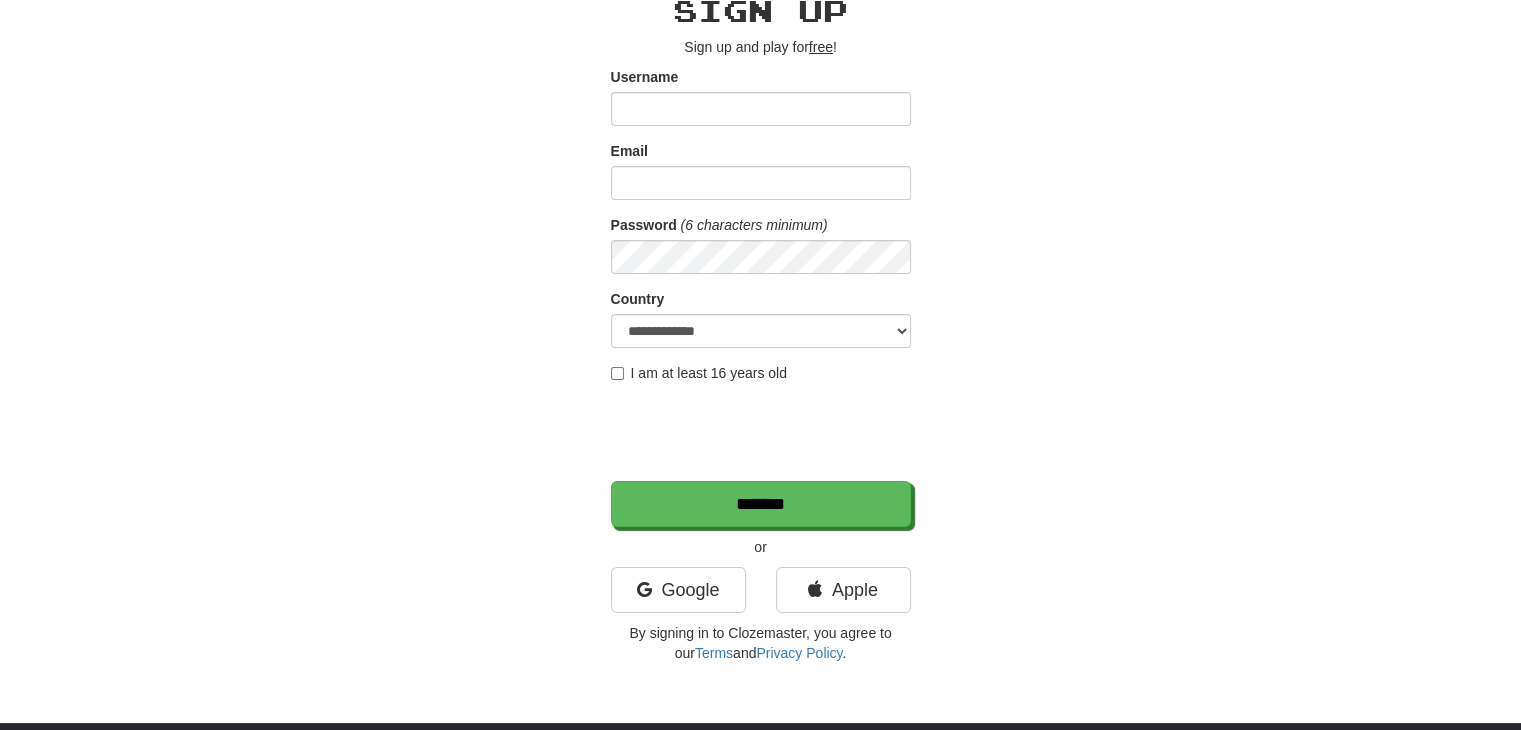 scroll, scrollTop: 0, scrollLeft: 0, axis: both 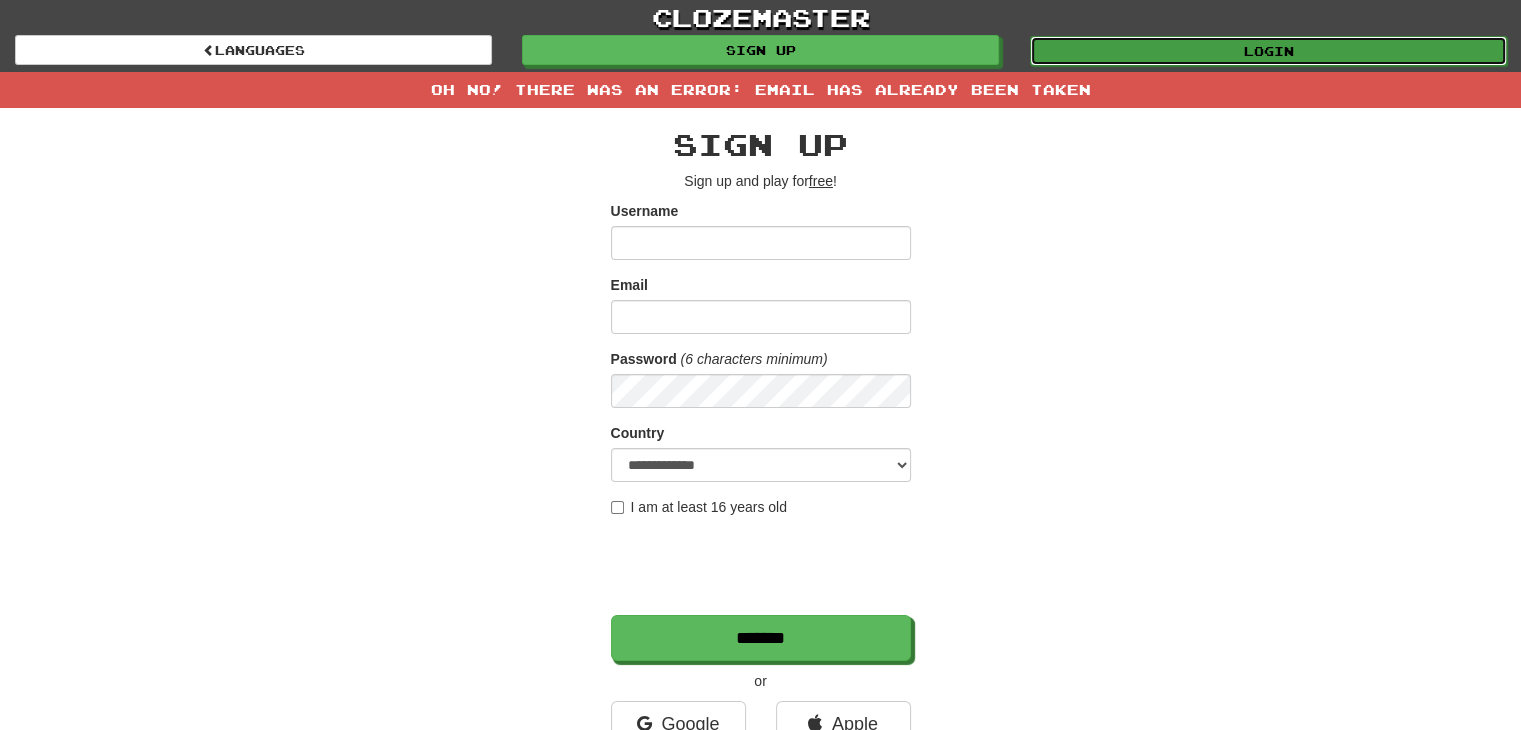 click on "Login" at bounding box center (1268, 51) 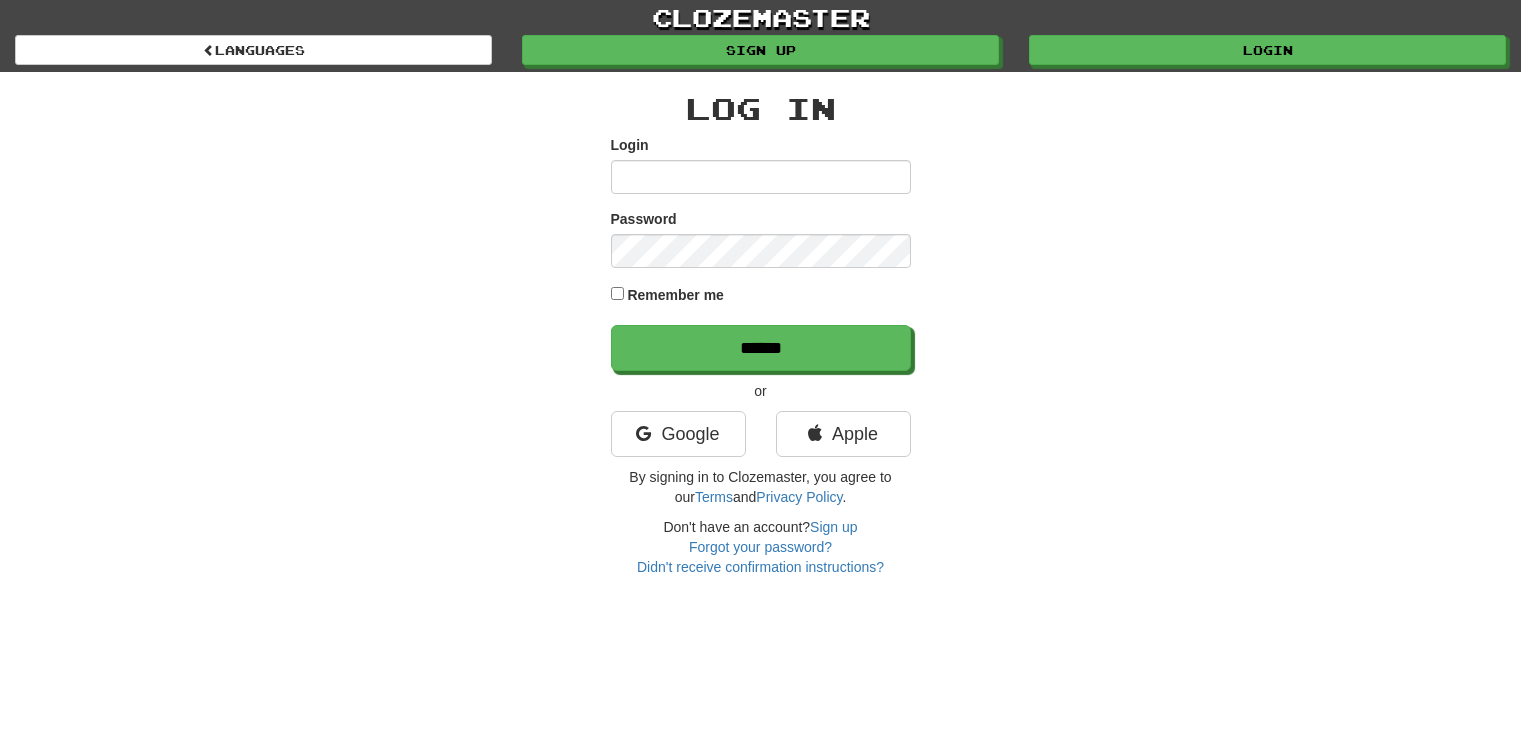 scroll, scrollTop: 0, scrollLeft: 0, axis: both 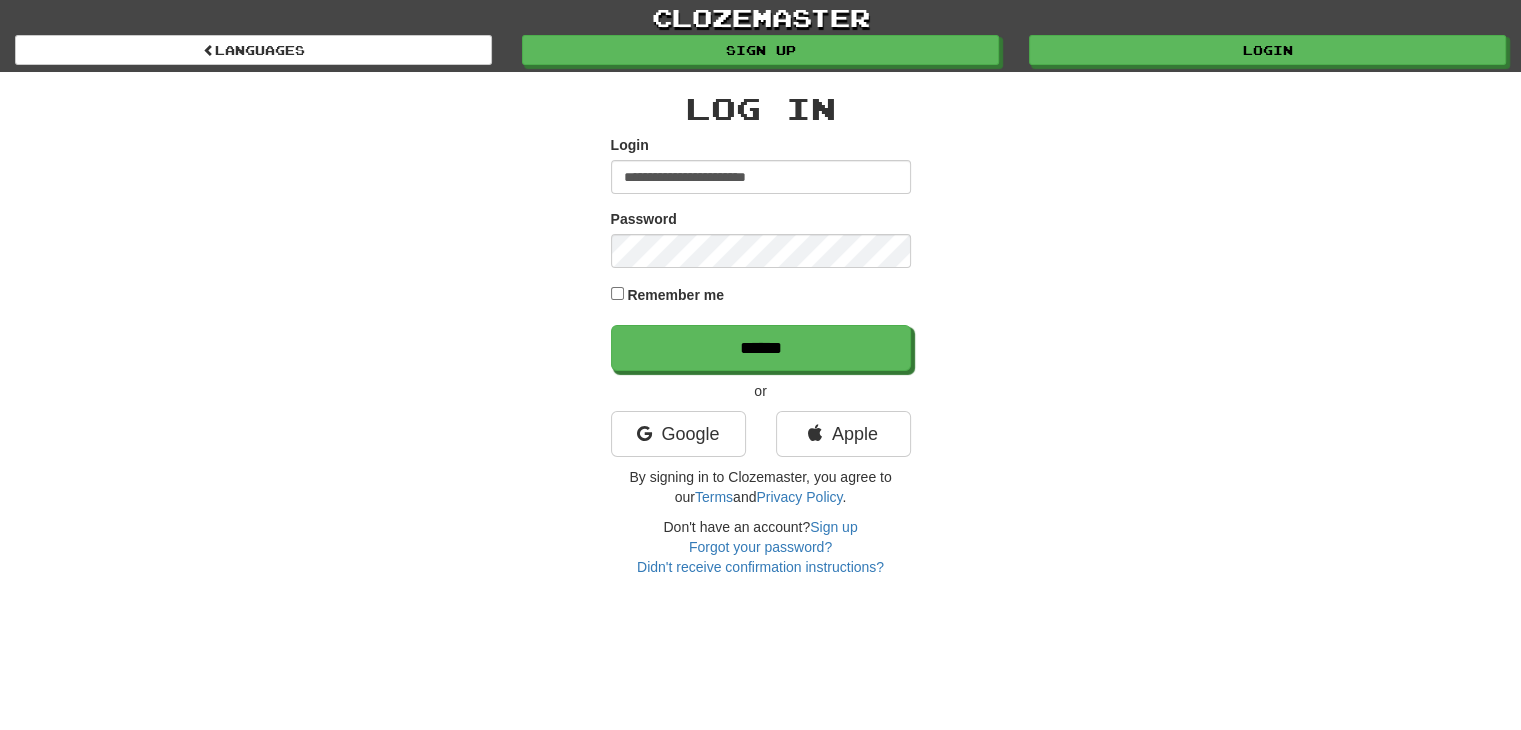 type on "**********" 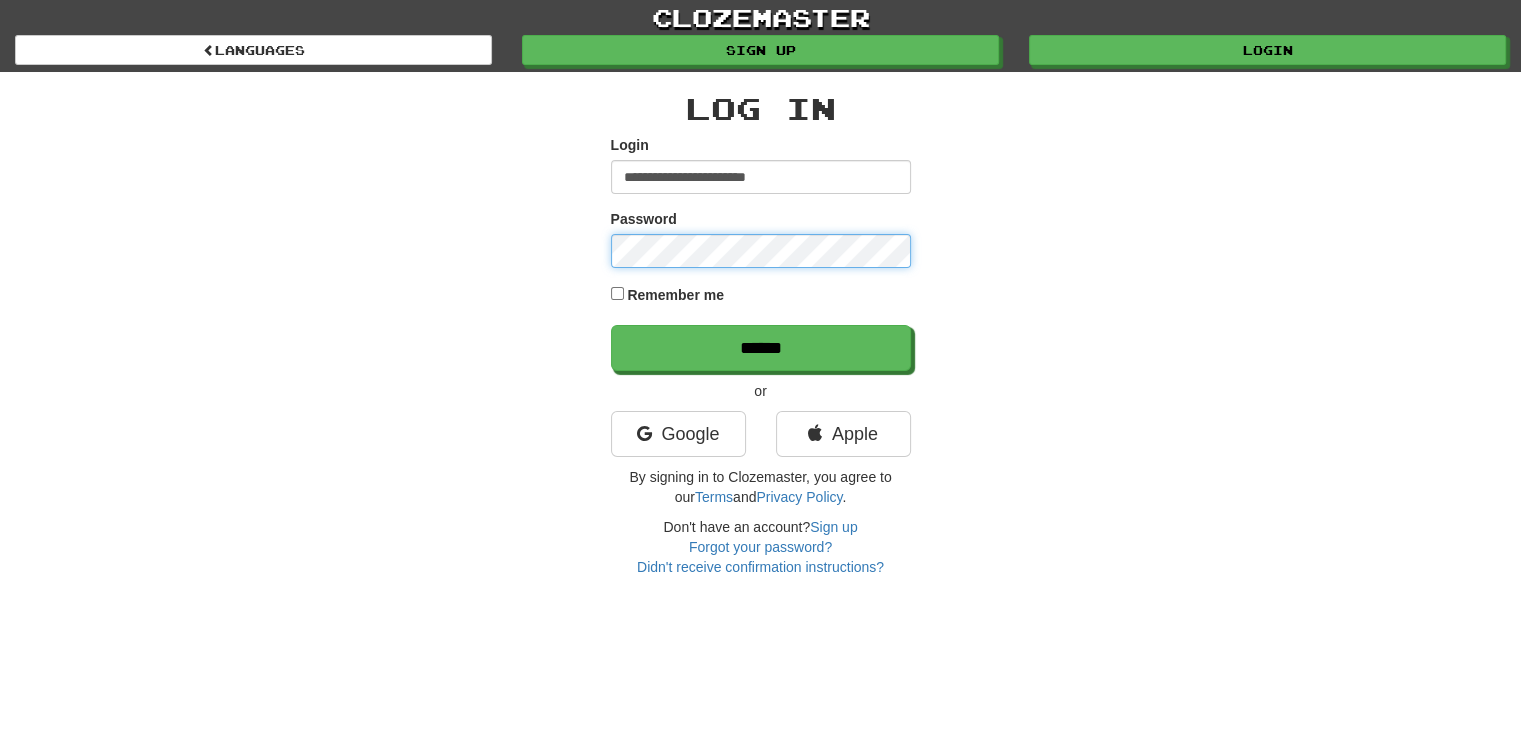 click on "******" at bounding box center (761, 348) 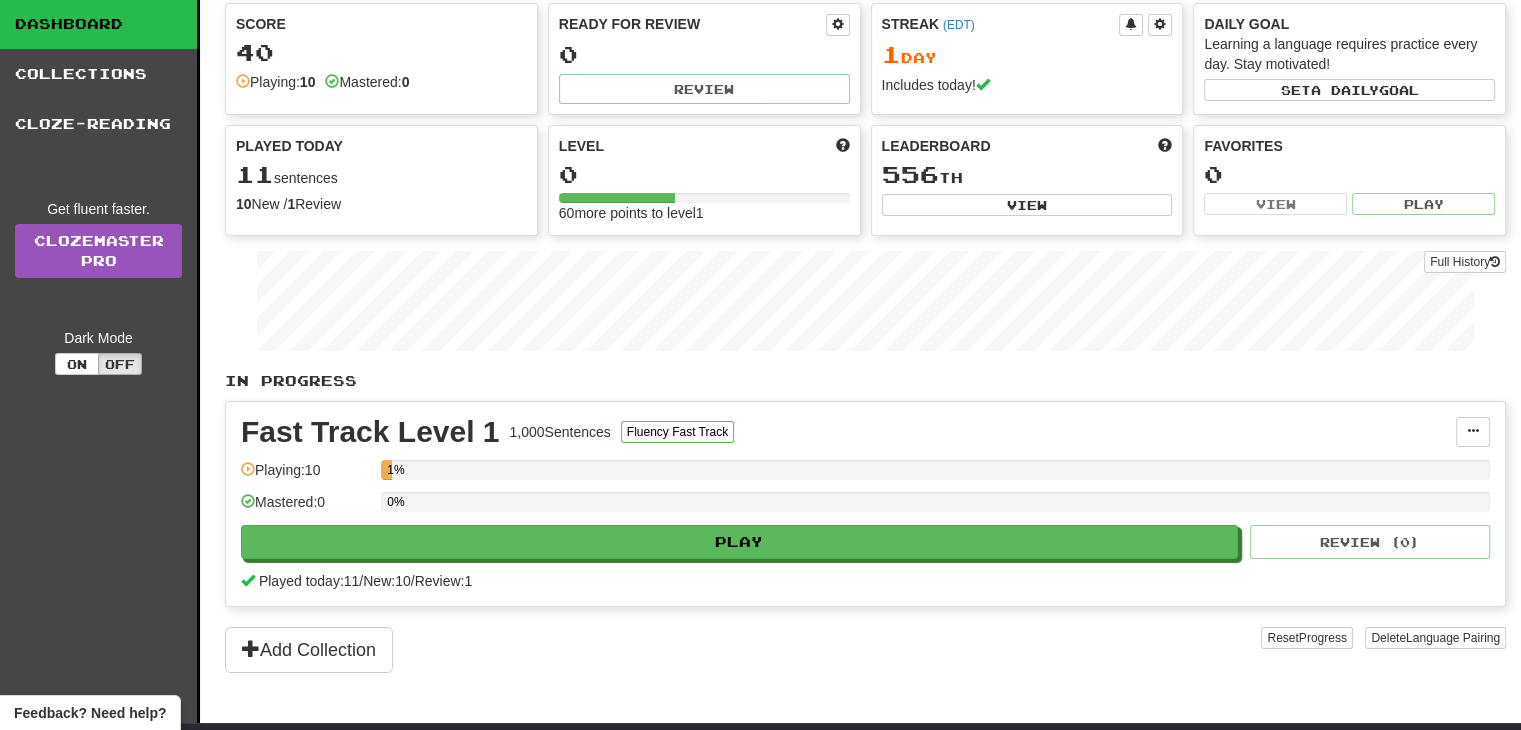 scroll, scrollTop: 0, scrollLeft: 0, axis: both 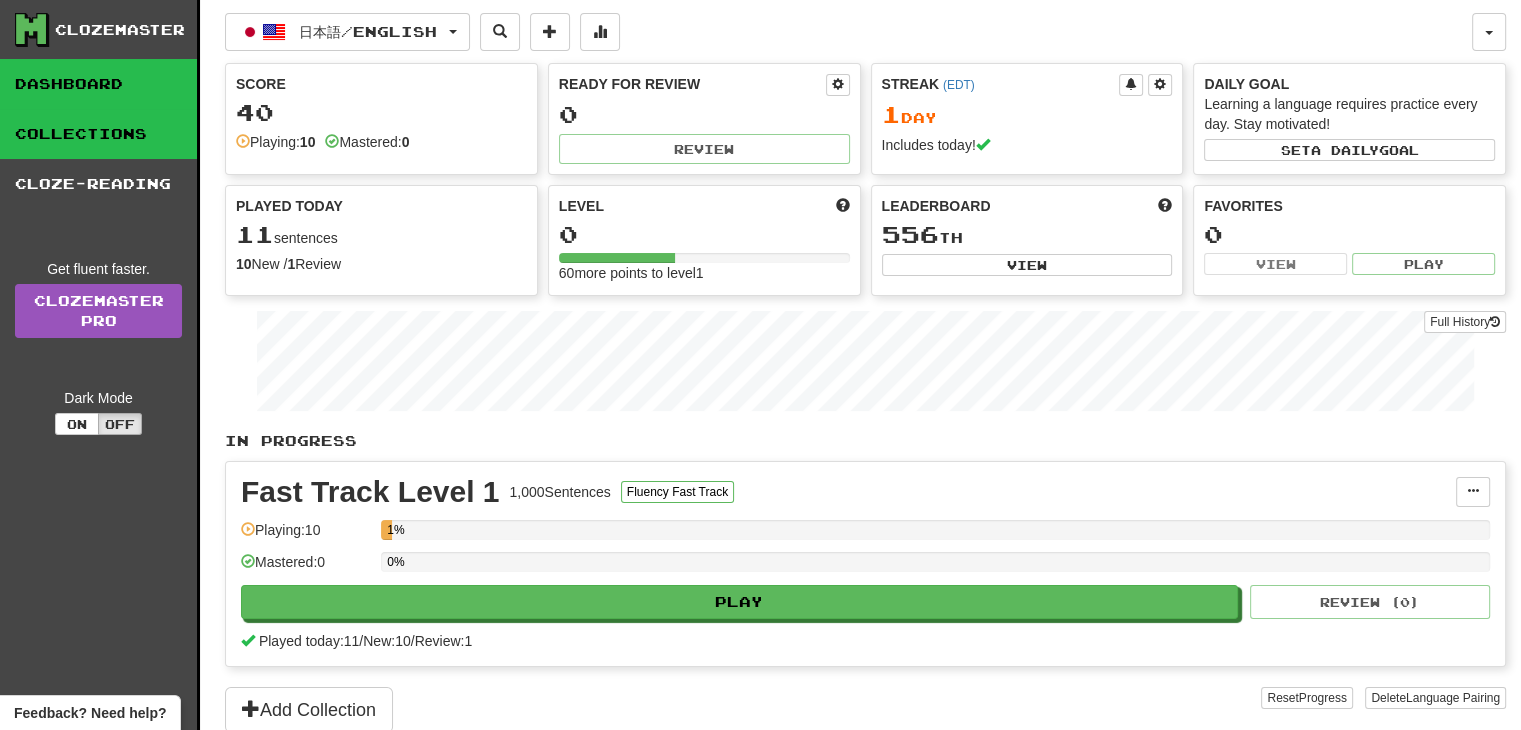 click on "Collections" at bounding box center [98, 134] 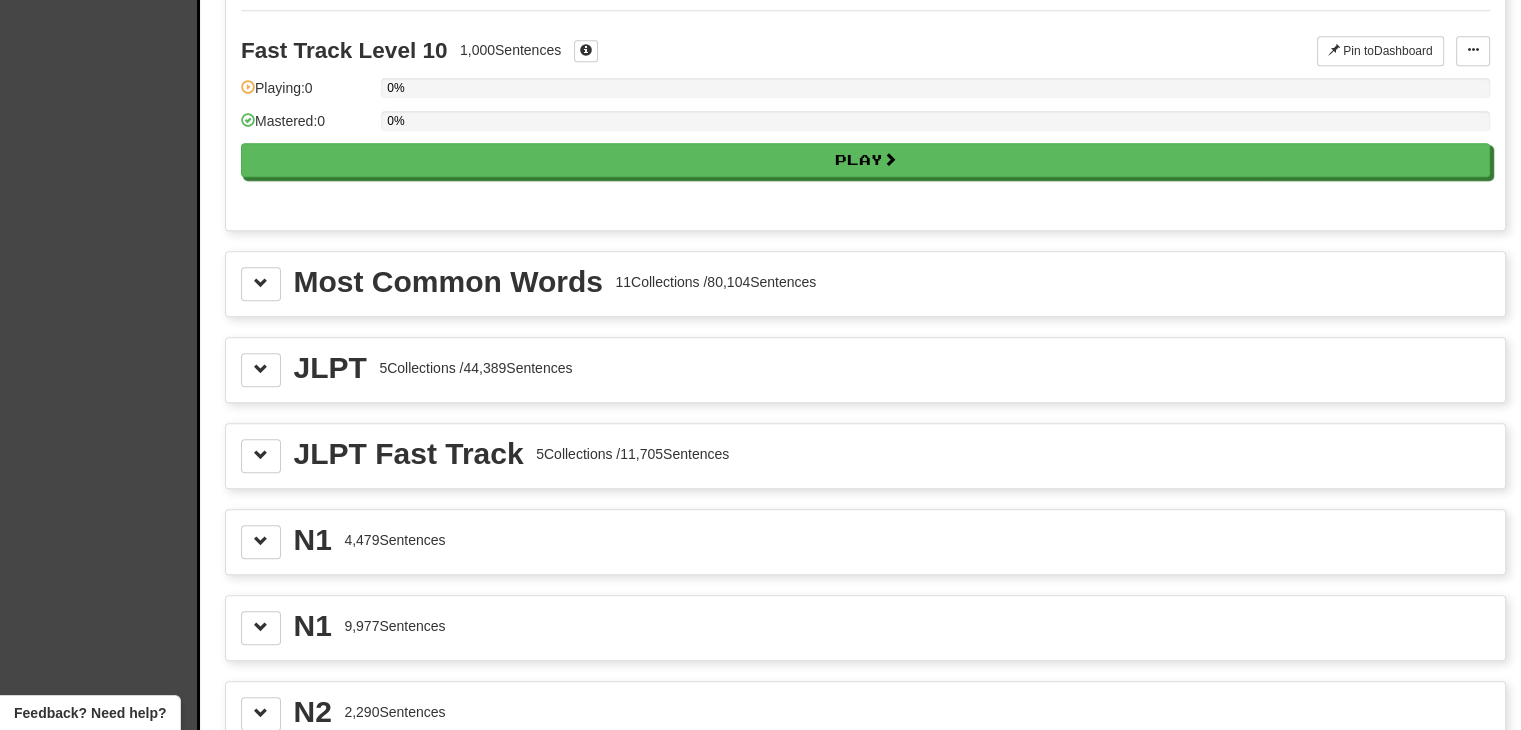scroll, scrollTop: 2008, scrollLeft: 0, axis: vertical 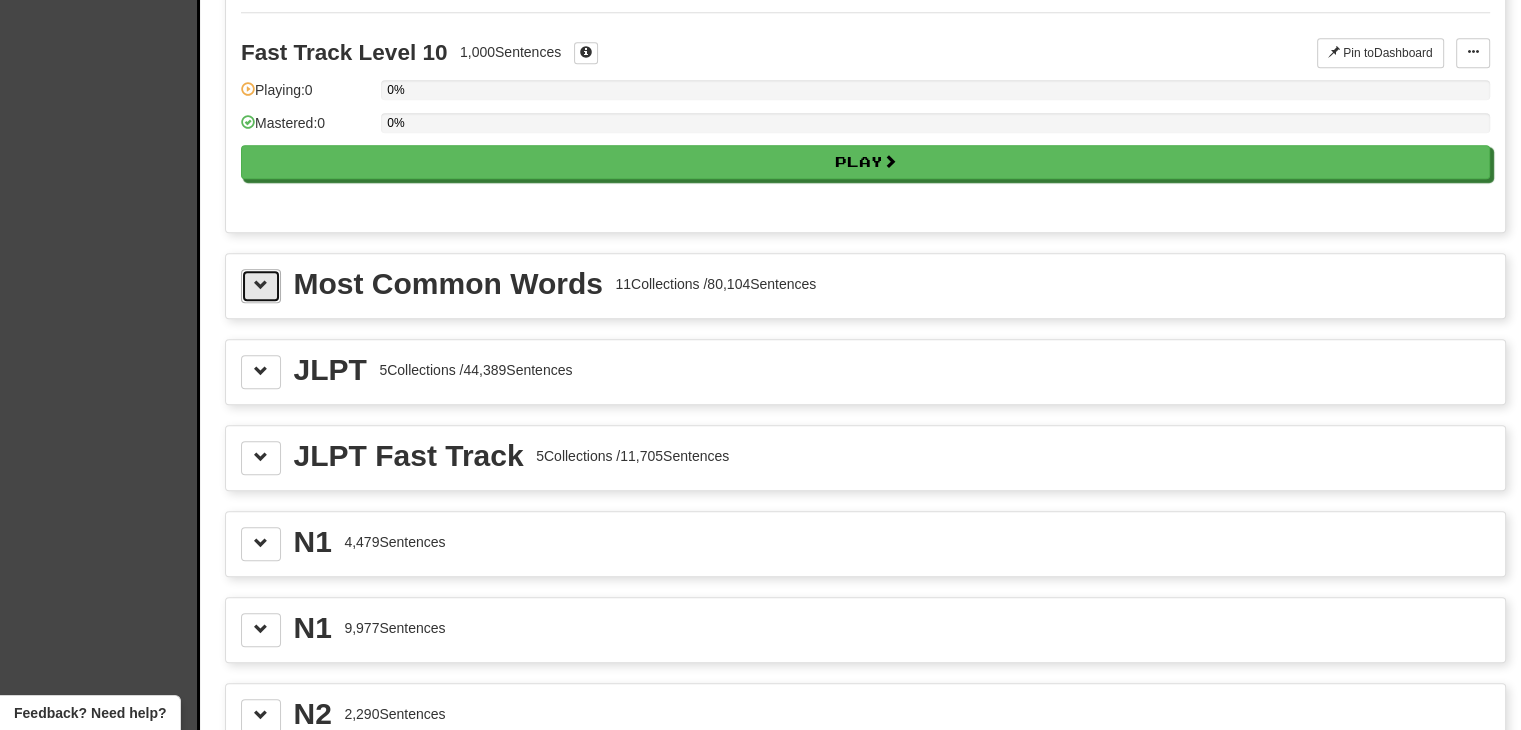click at bounding box center [261, 286] 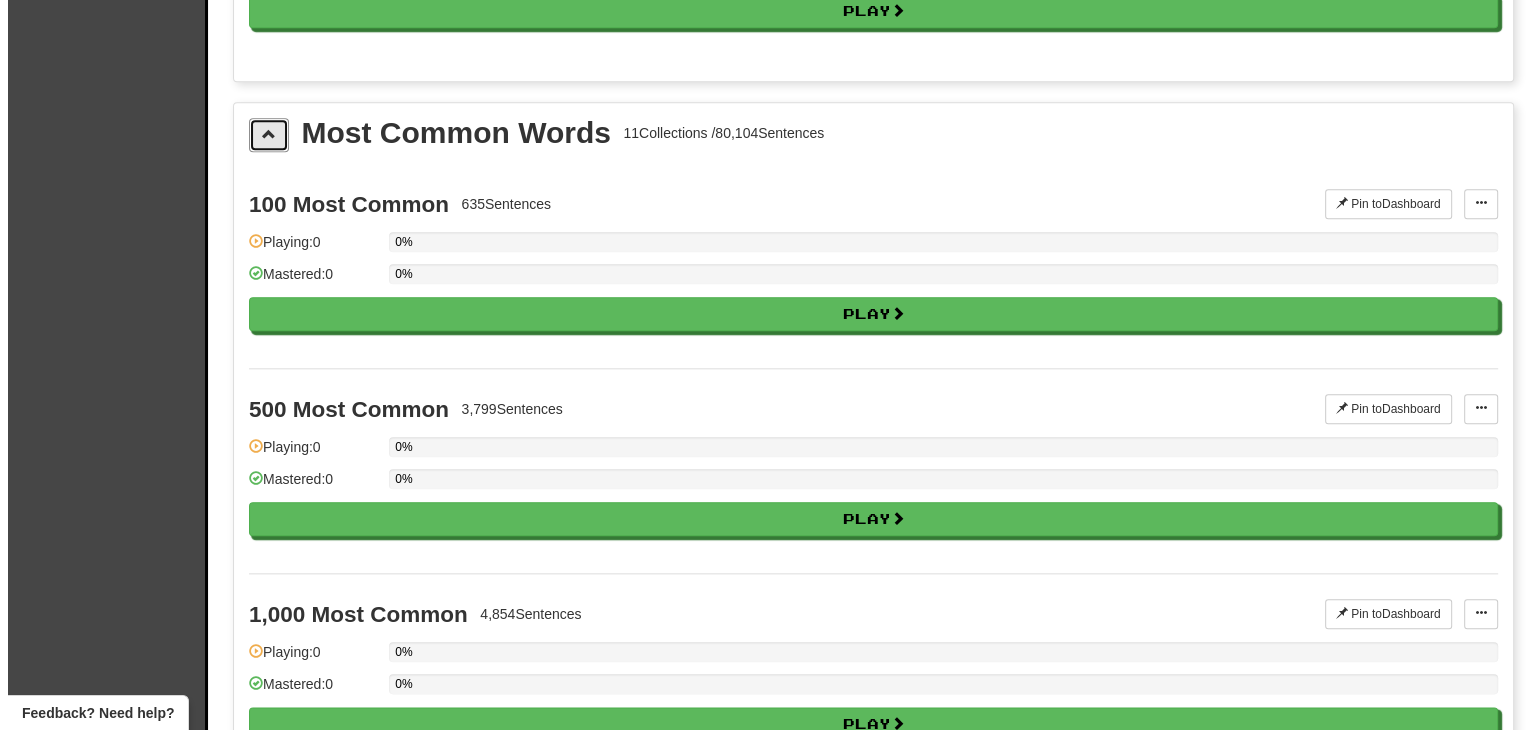scroll, scrollTop: 2166, scrollLeft: 0, axis: vertical 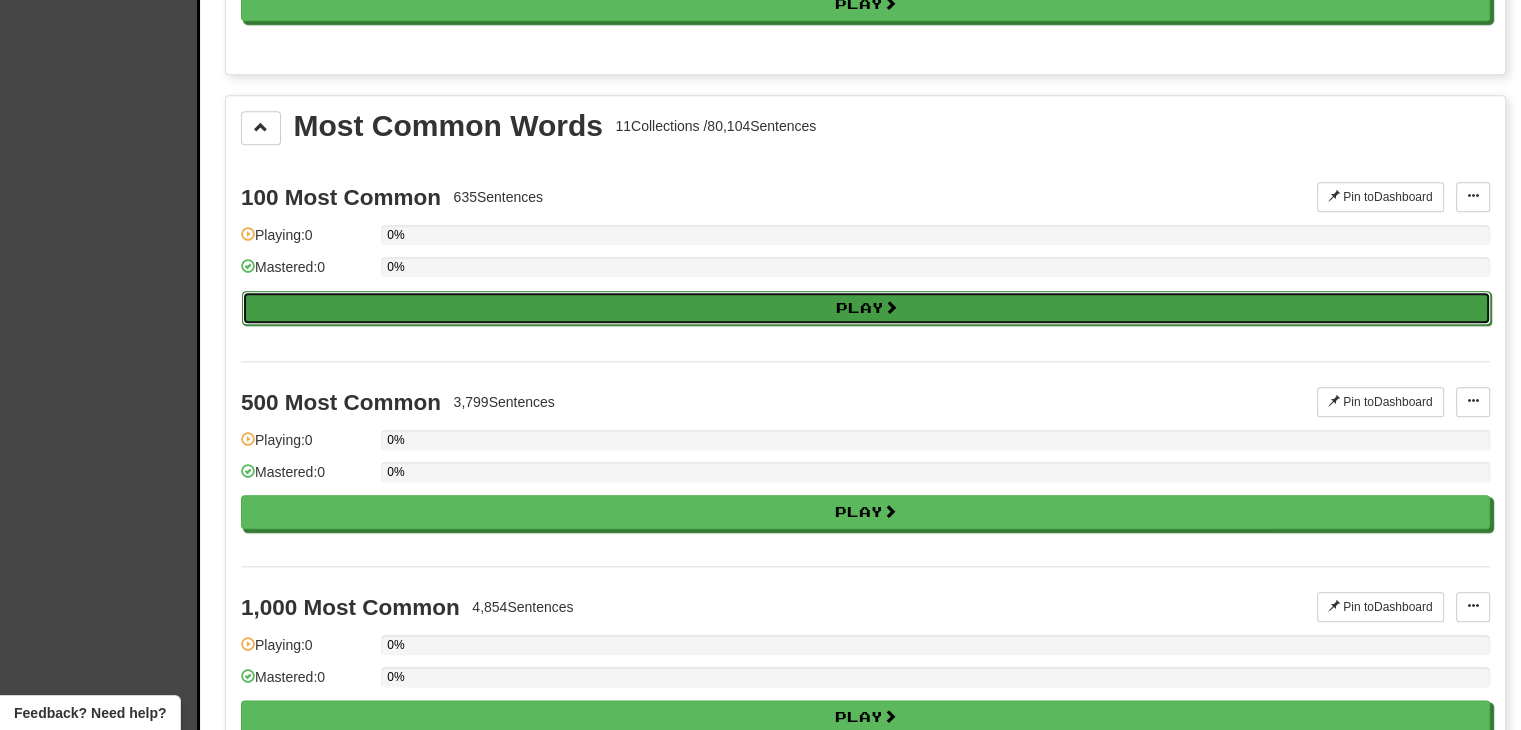 click on "Play" at bounding box center [866, 308] 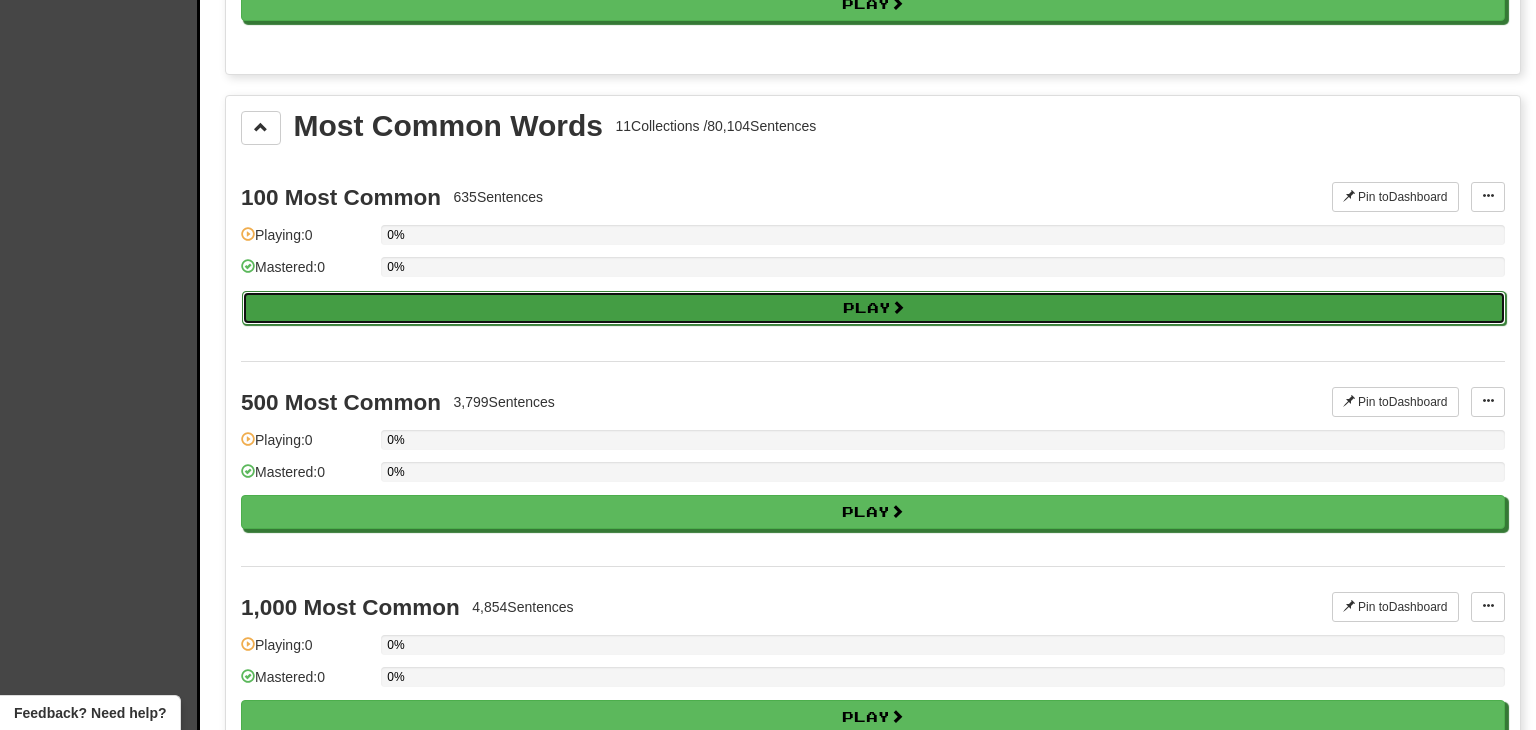 select on "**" 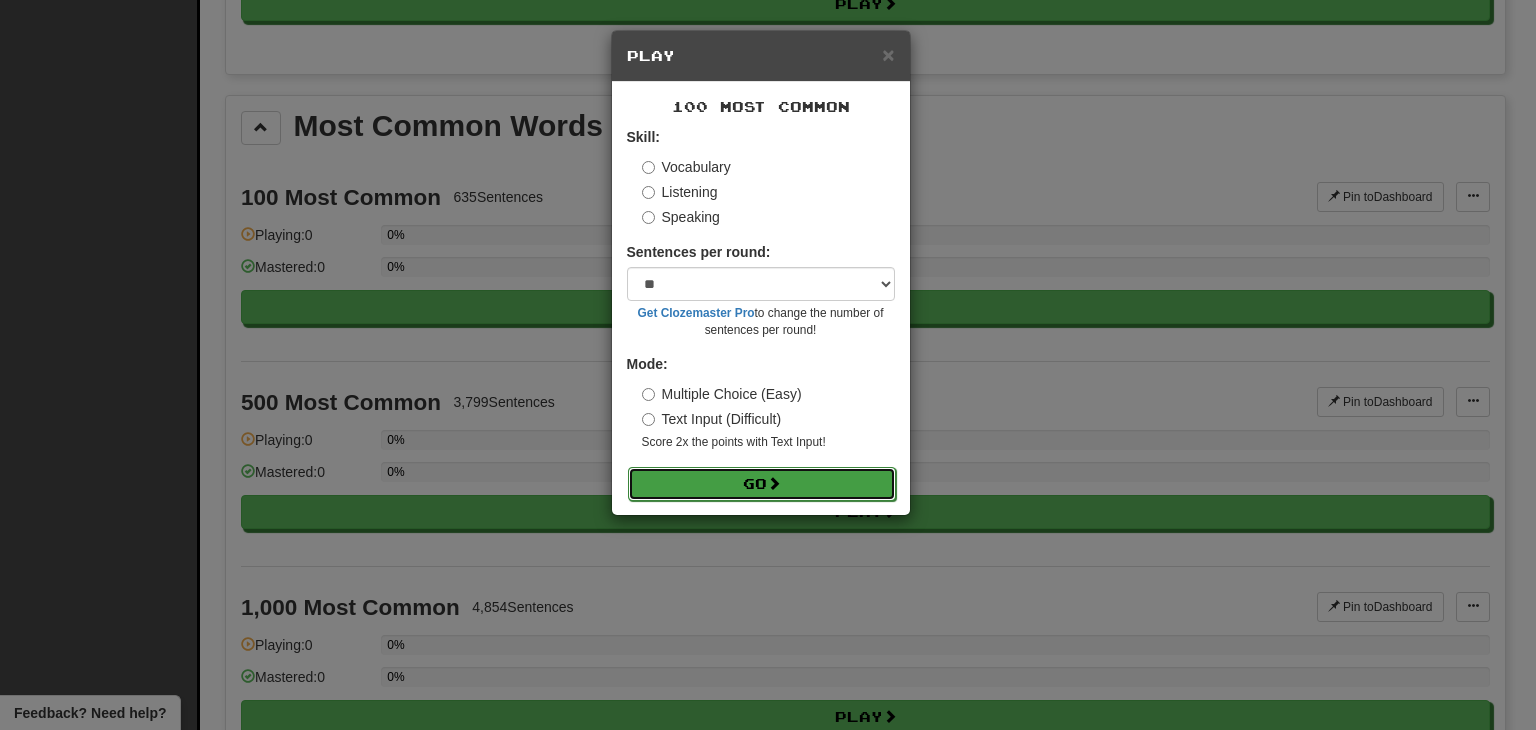 click on "Go" at bounding box center (762, 484) 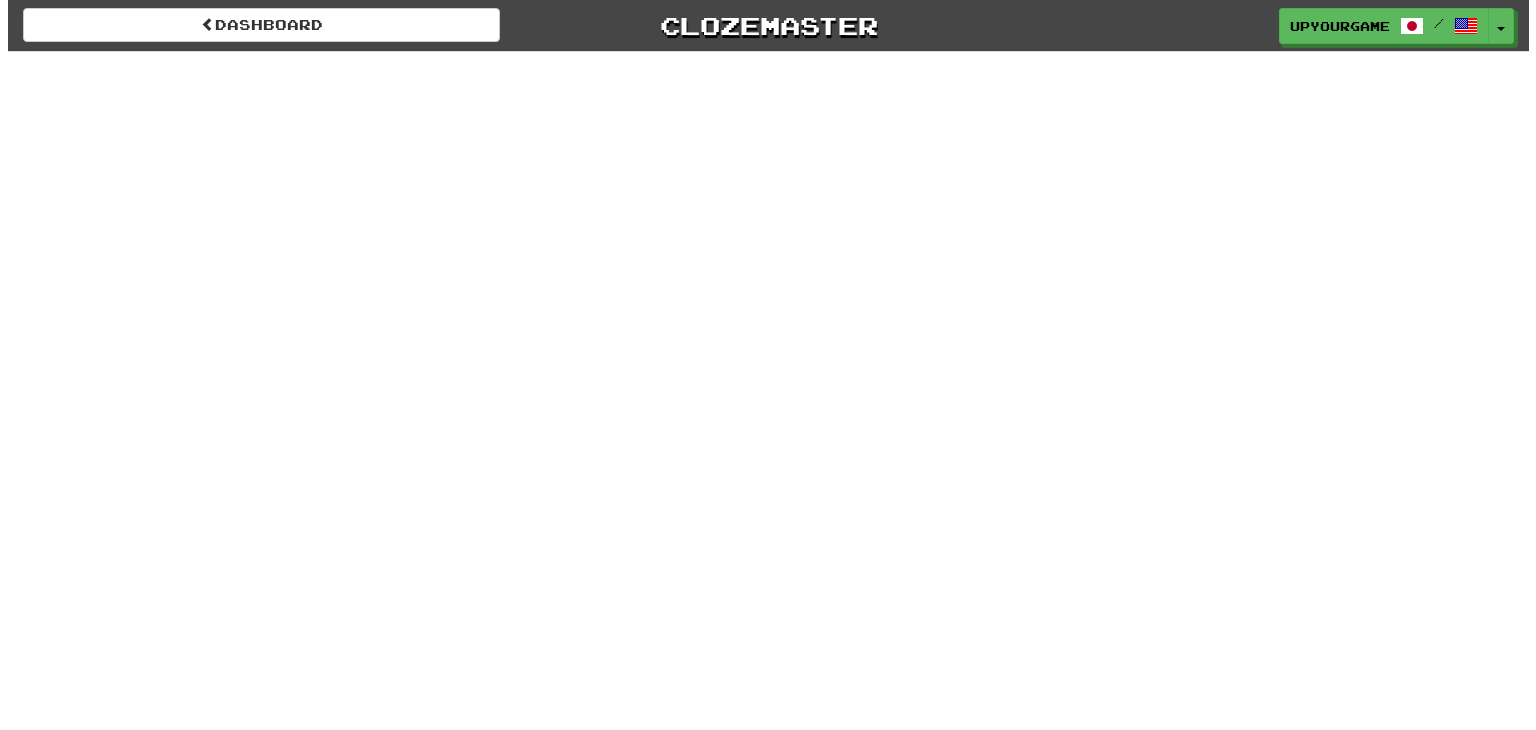 scroll, scrollTop: 0, scrollLeft: 0, axis: both 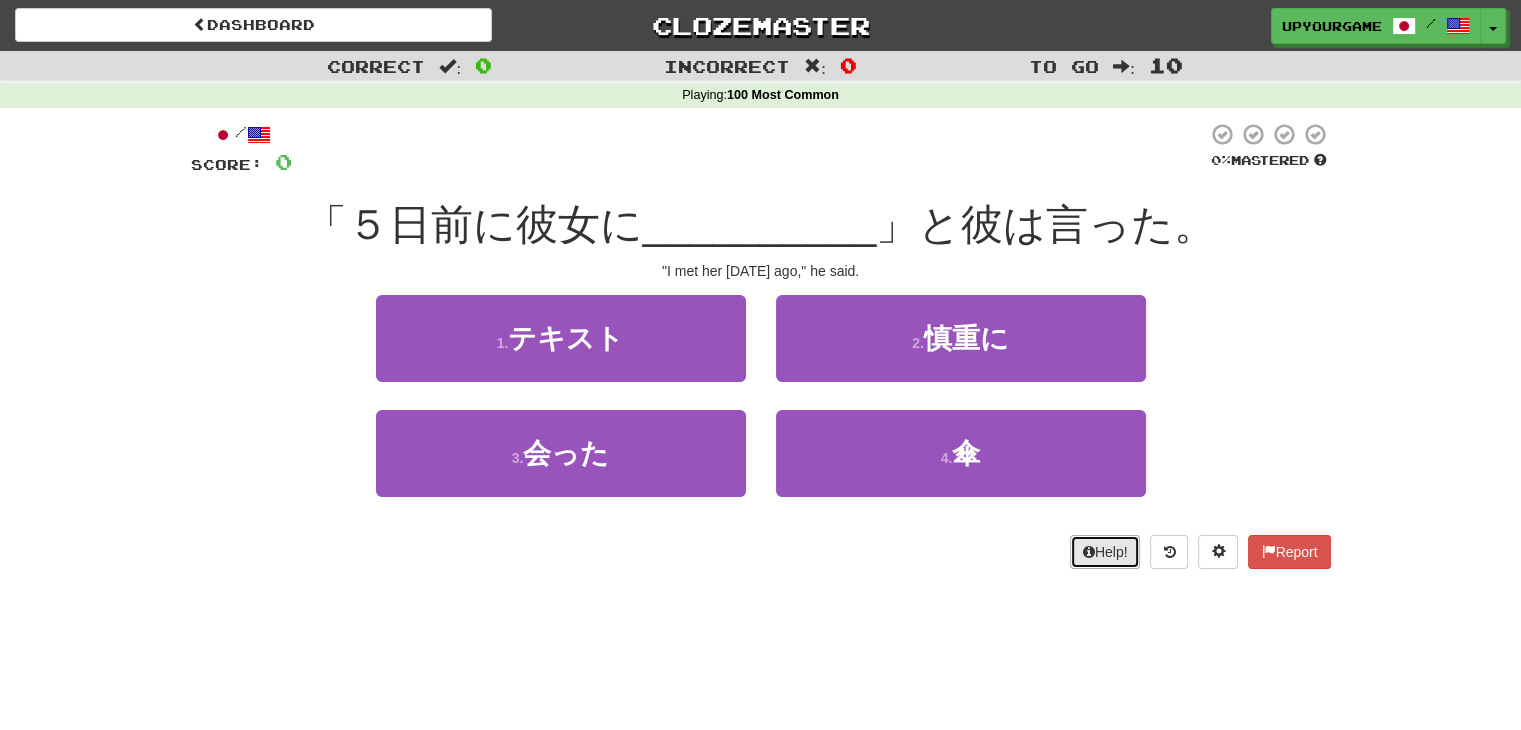 click on "Help!" at bounding box center [1105, 552] 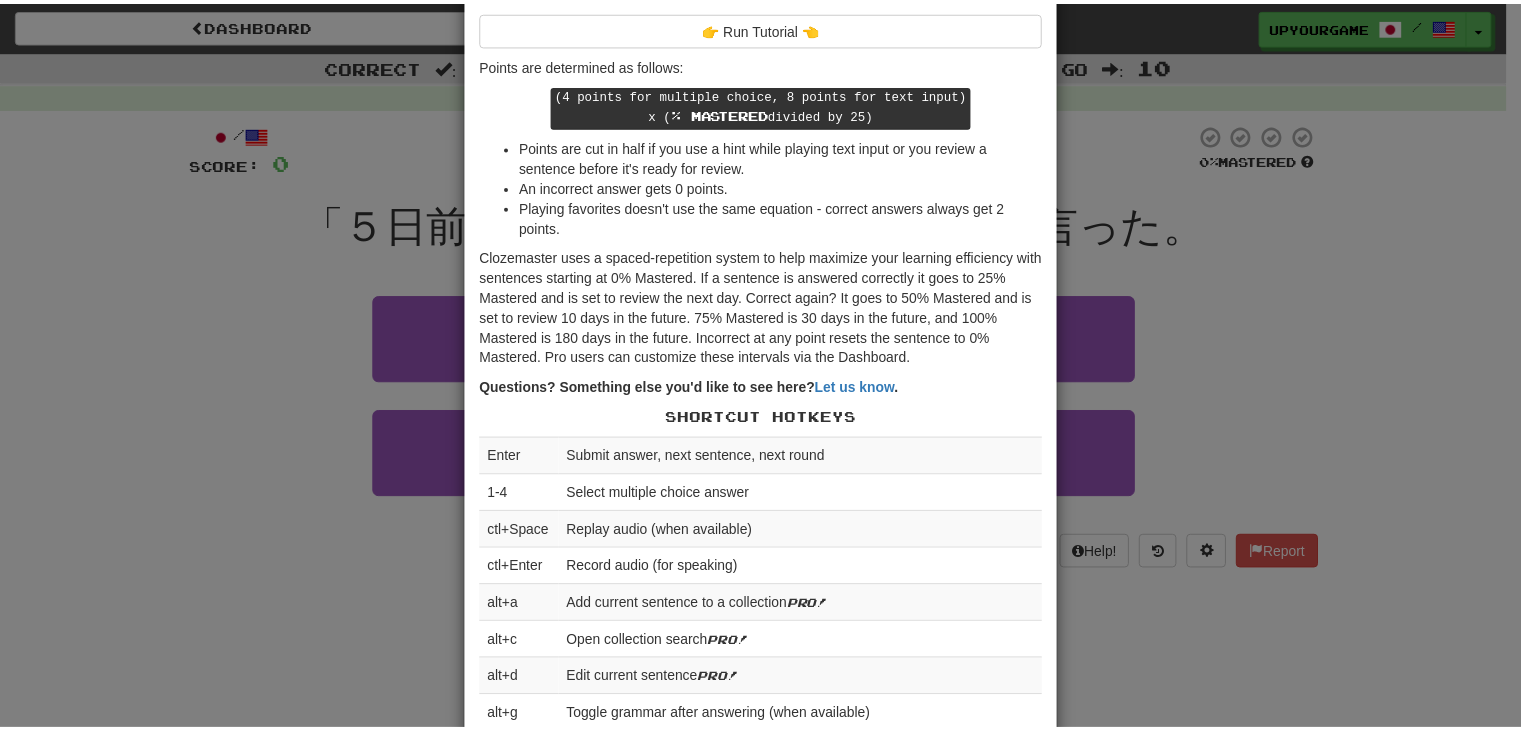 scroll, scrollTop: 0, scrollLeft: 0, axis: both 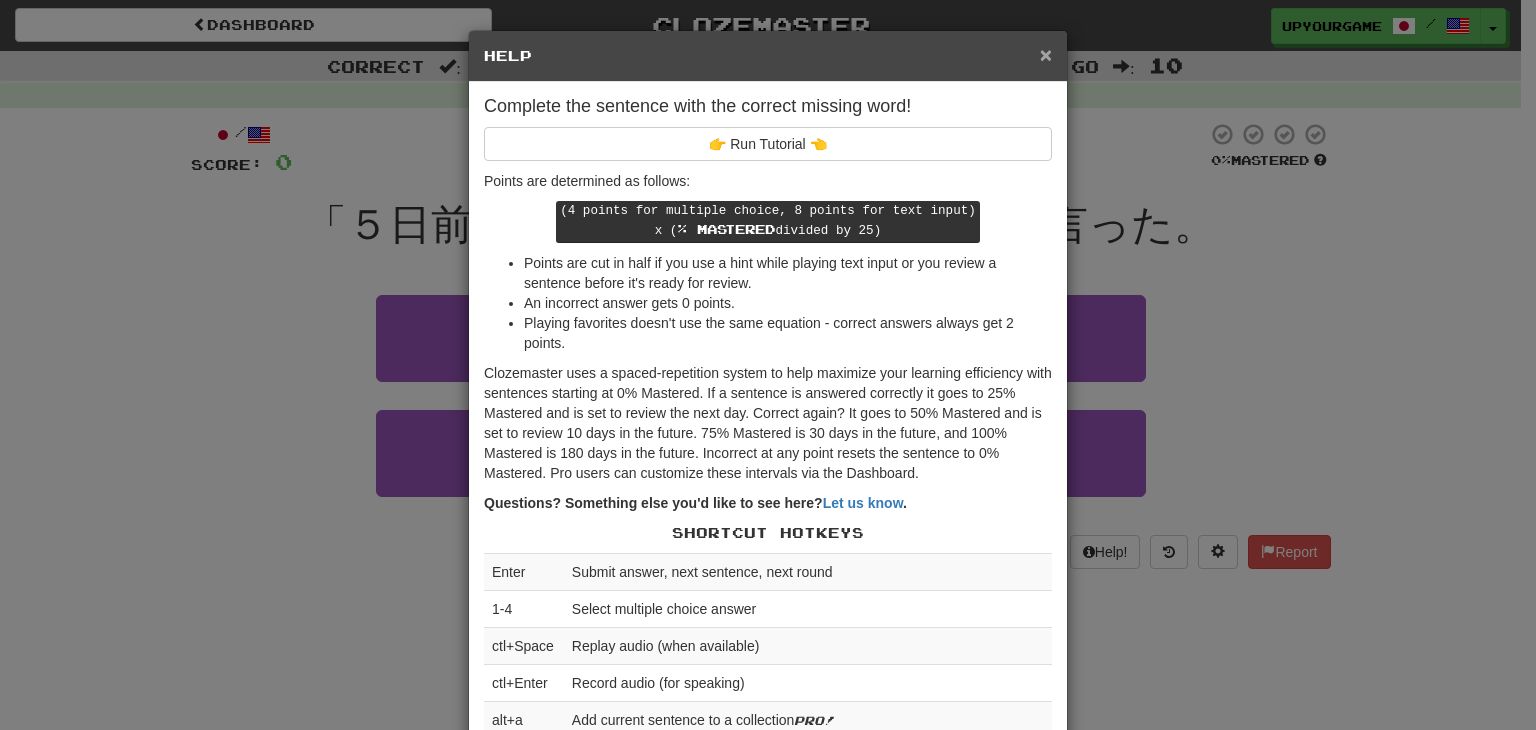 click on "×" at bounding box center [1046, 54] 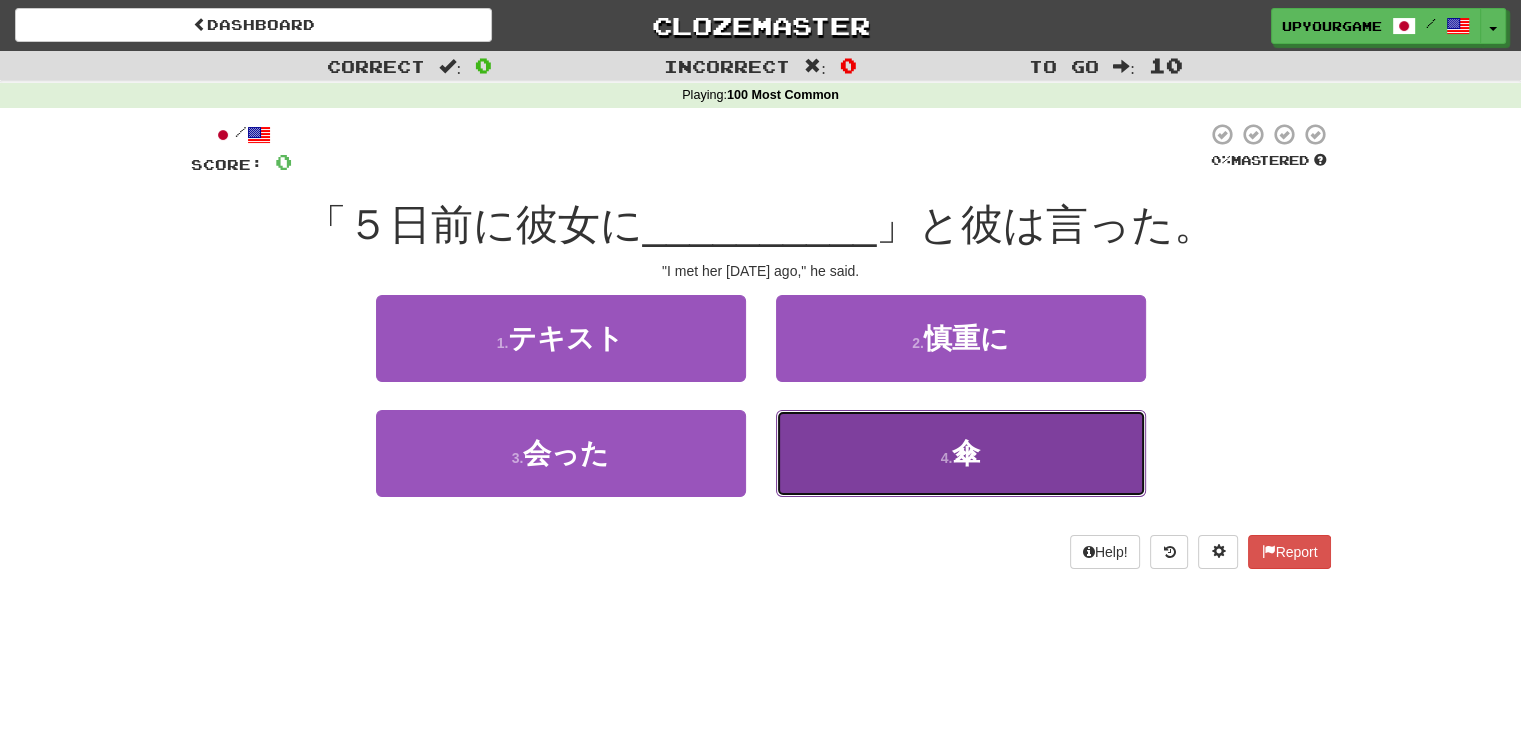 click on "4 .  傘" at bounding box center (961, 453) 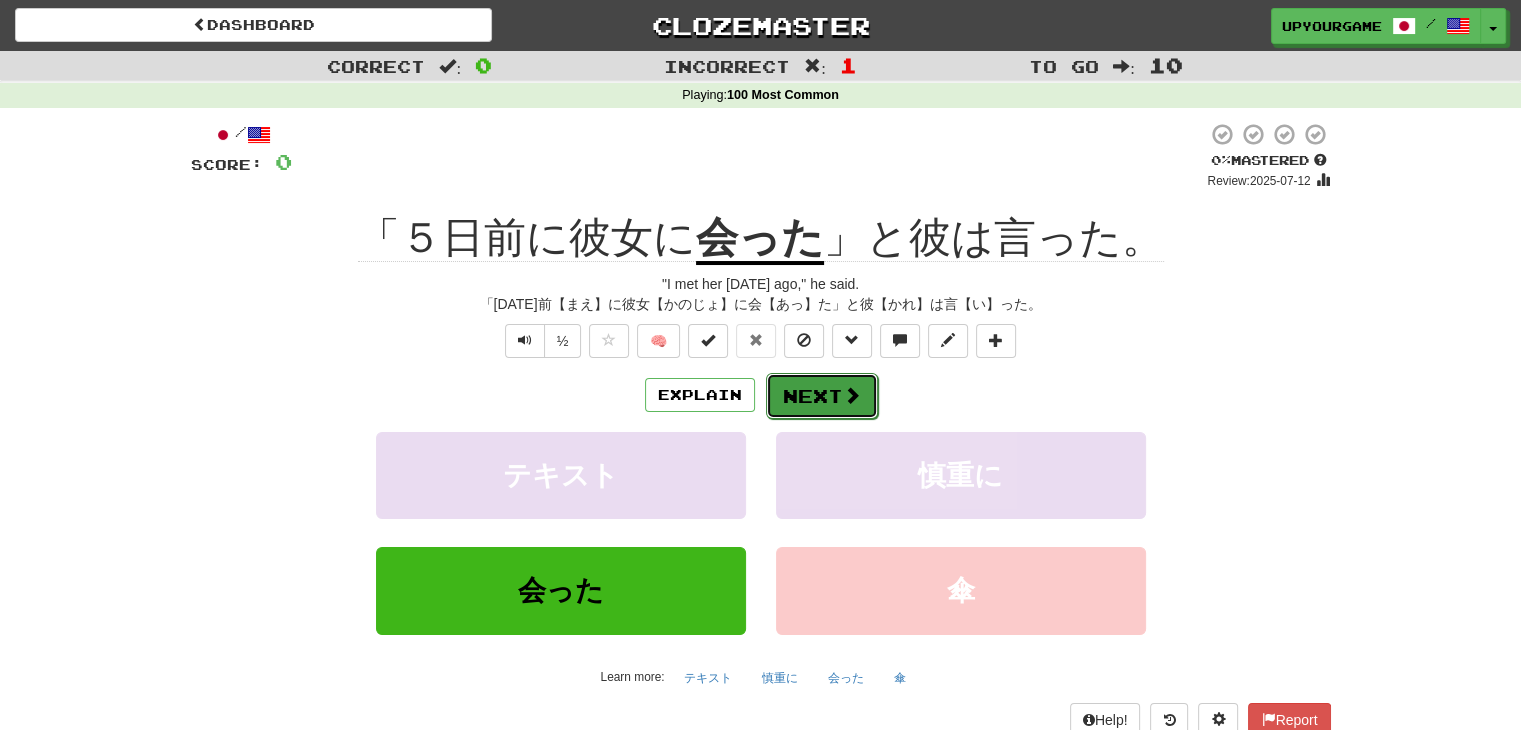 click on "Next" at bounding box center [822, 396] 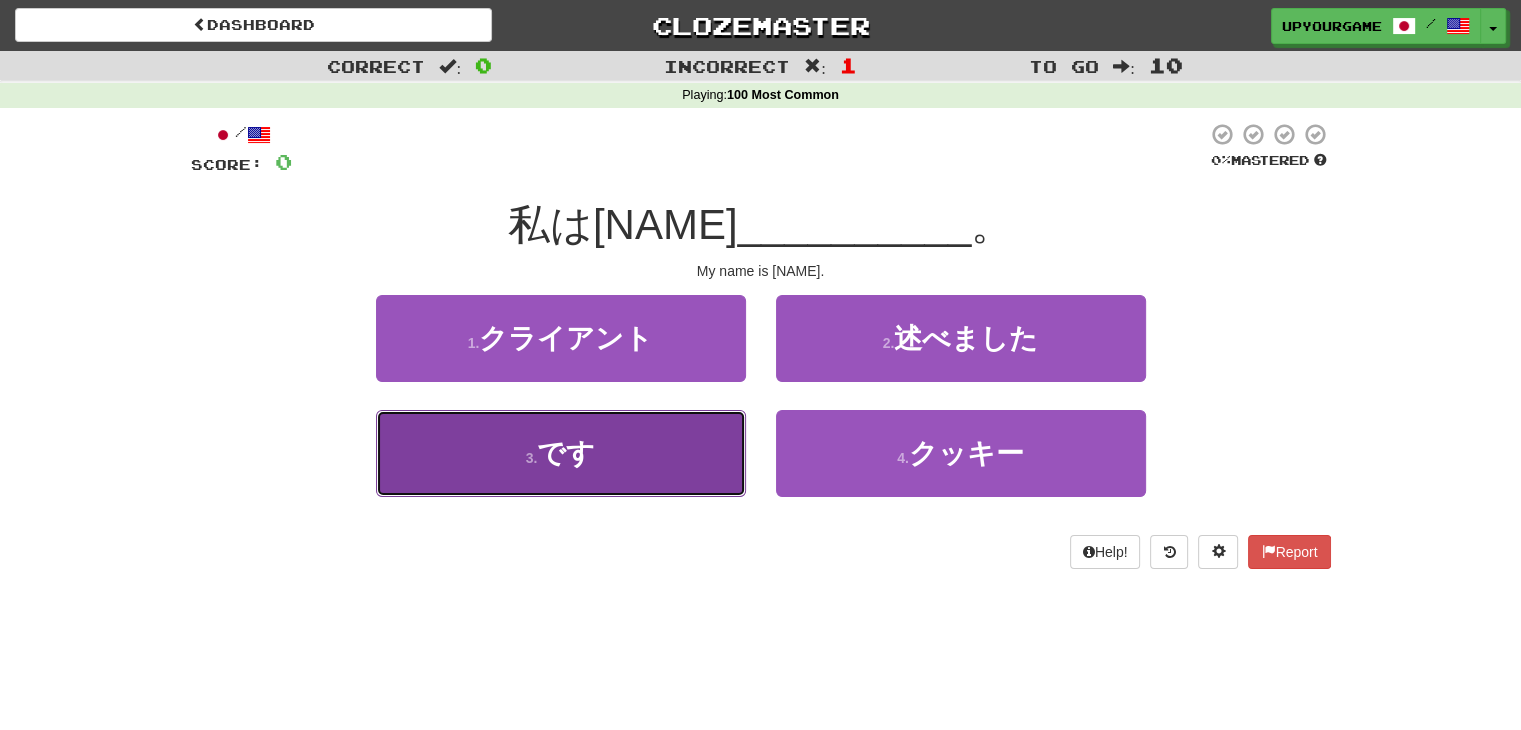 click on "3 .  です" at bounding box center (561, 453) 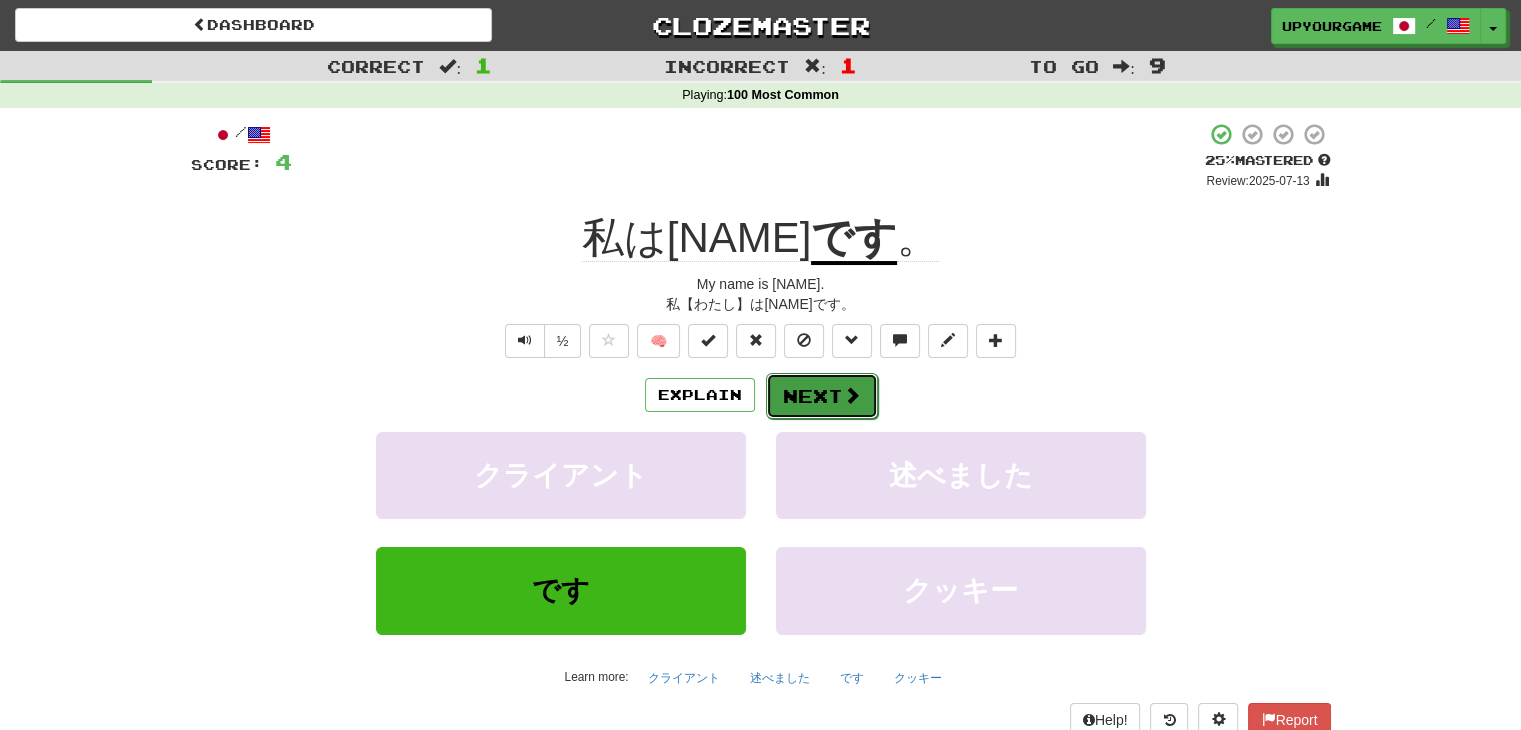 click on "Next" at bounding box center (822, 396) 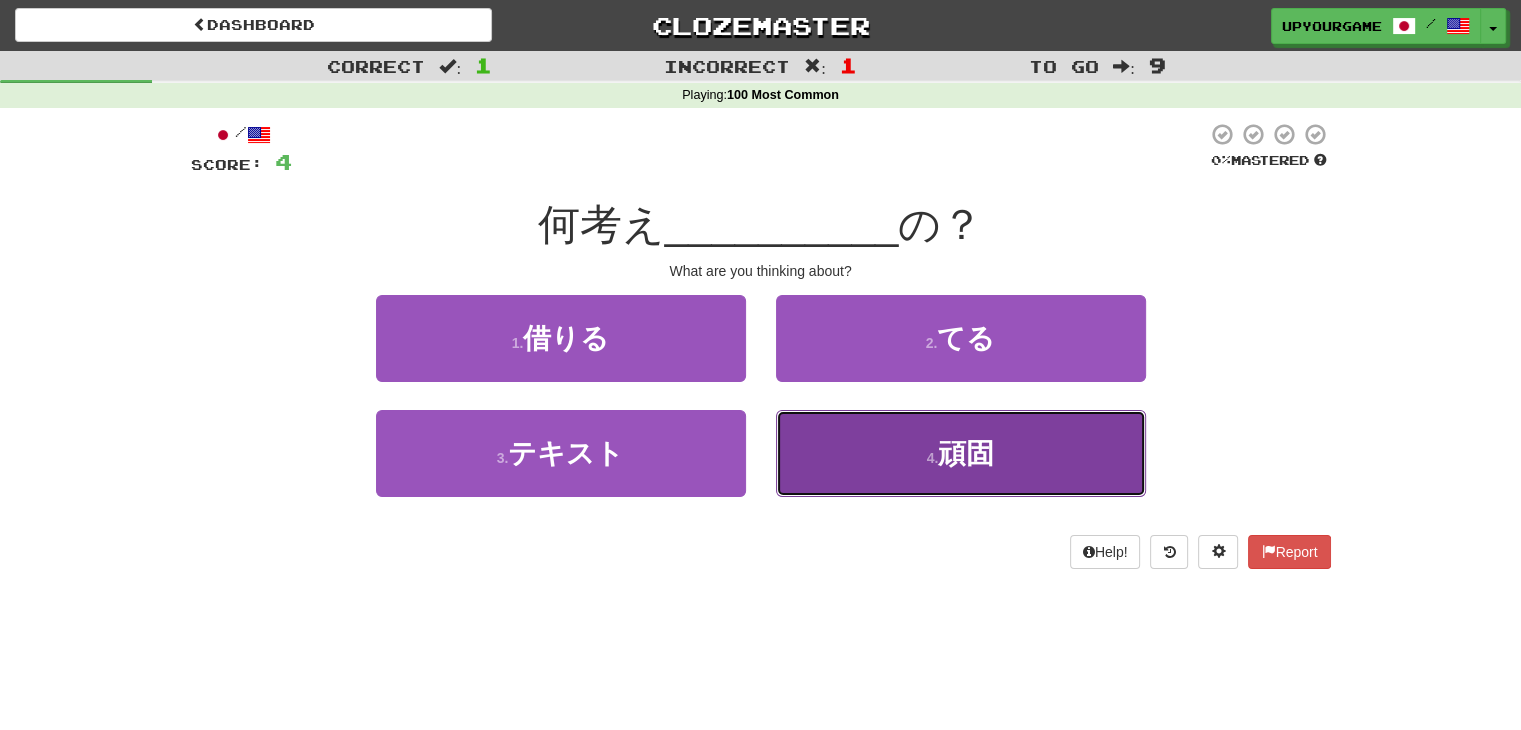 click on "4 .  頑固" at bounding box center [961, 453] 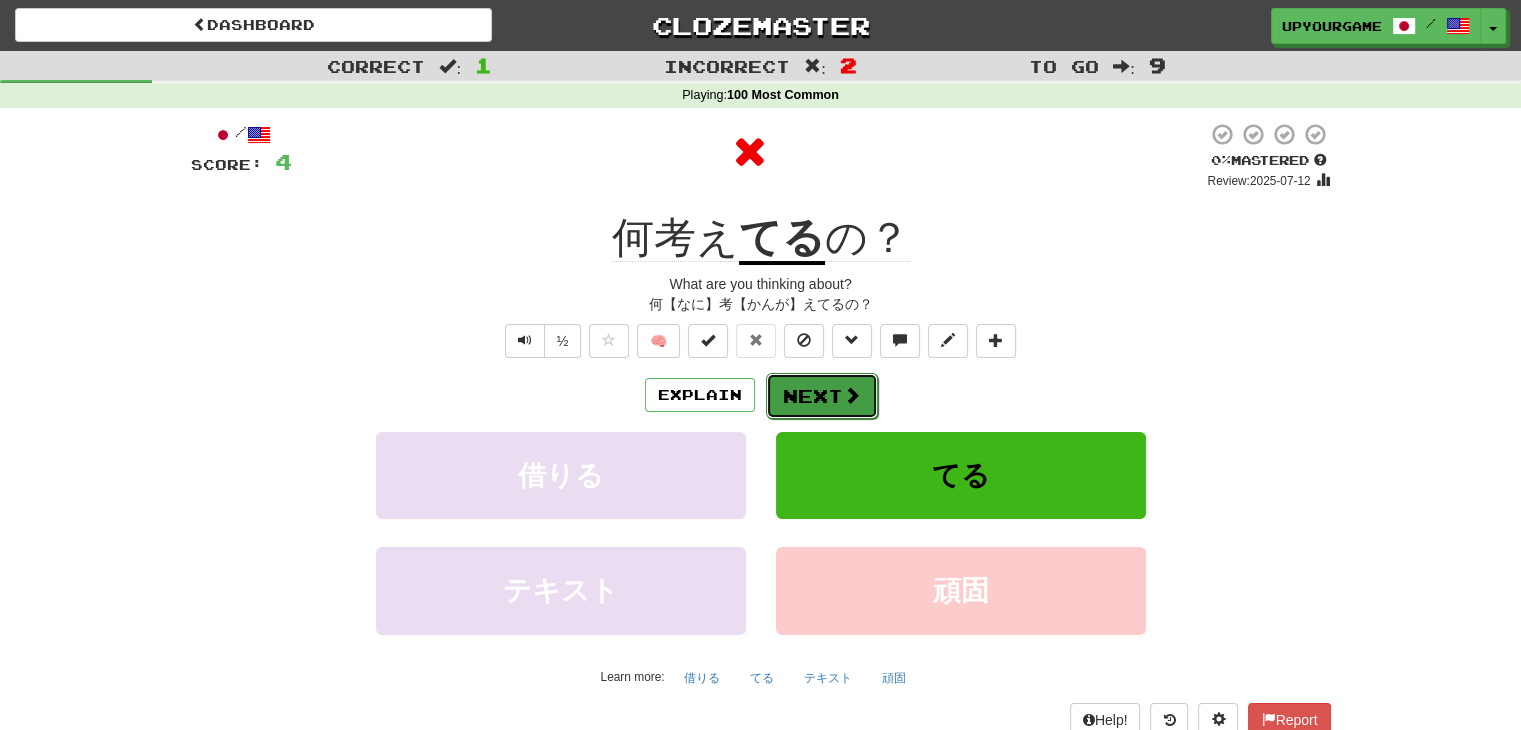 click at bounding box center (852, 395) 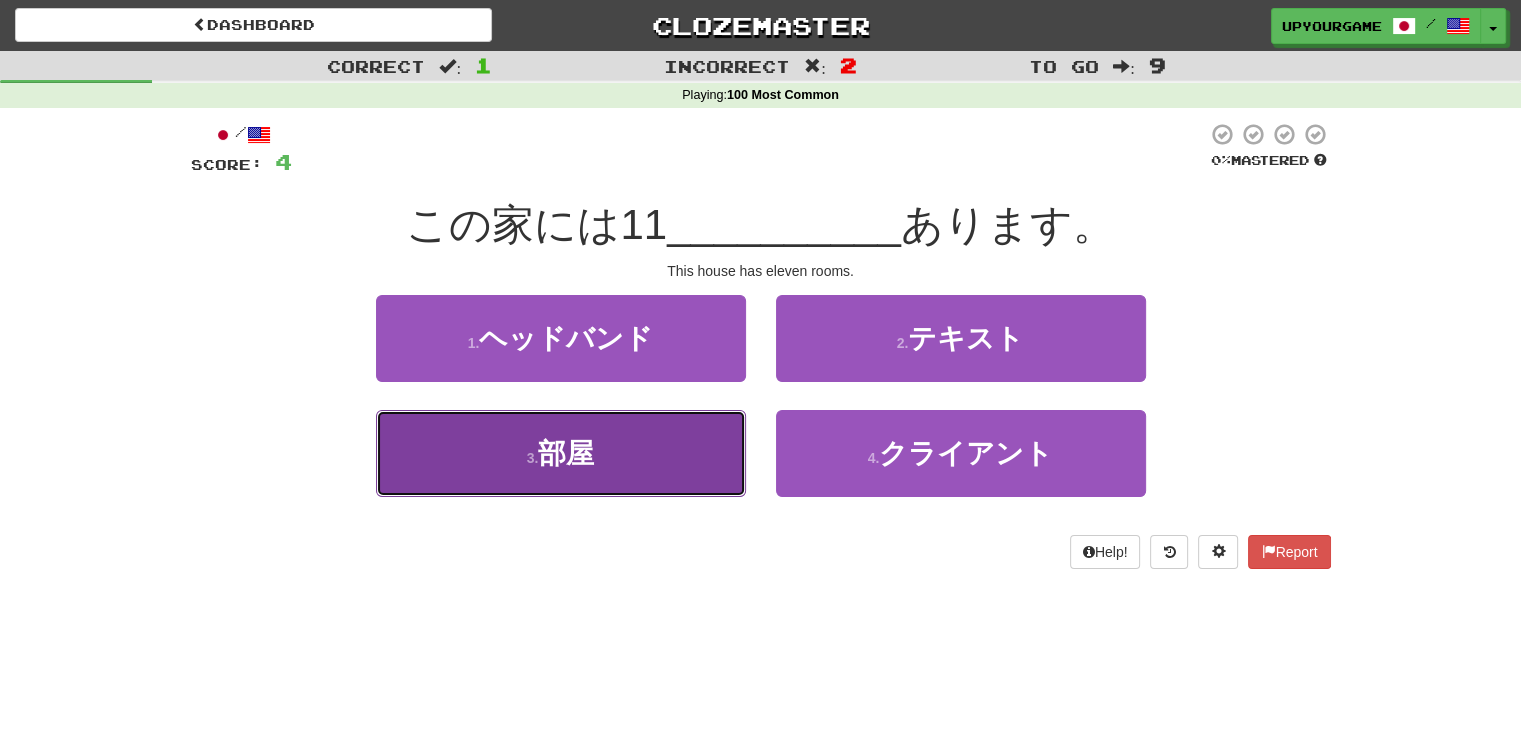 click on "3 .  部屋" at bounding box center (561, 453) 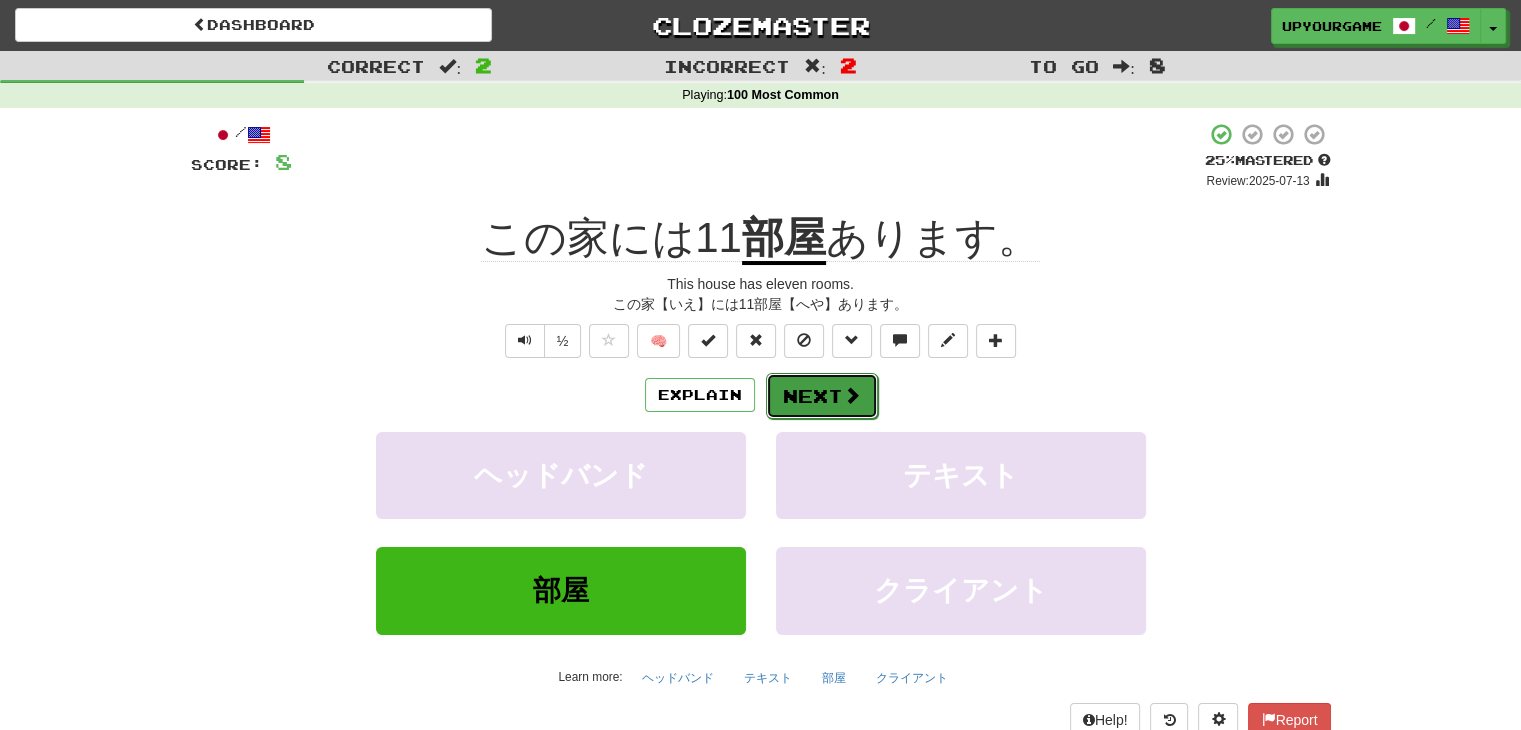 click on "Next" at bounding box center (822, 396) 